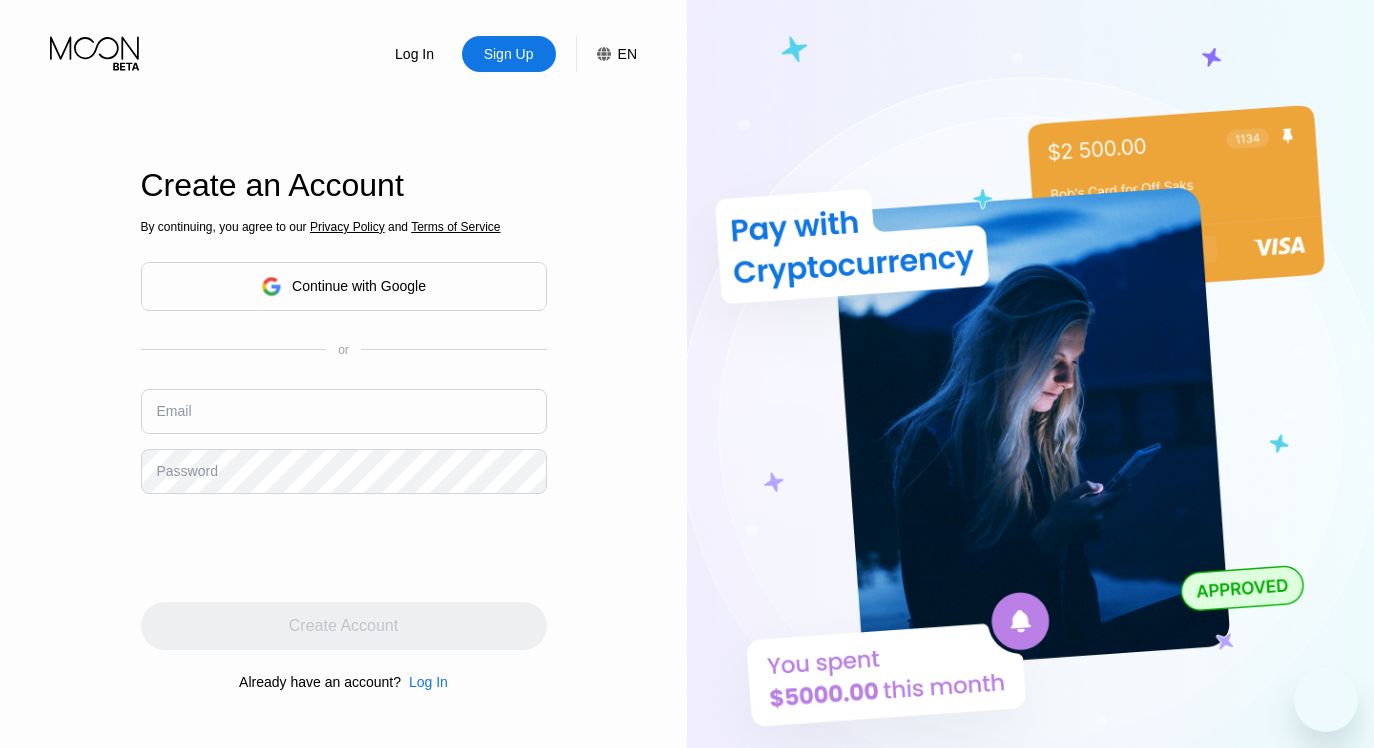 scroll, scrollTop: 0, scrollLeft: 0, axis: both 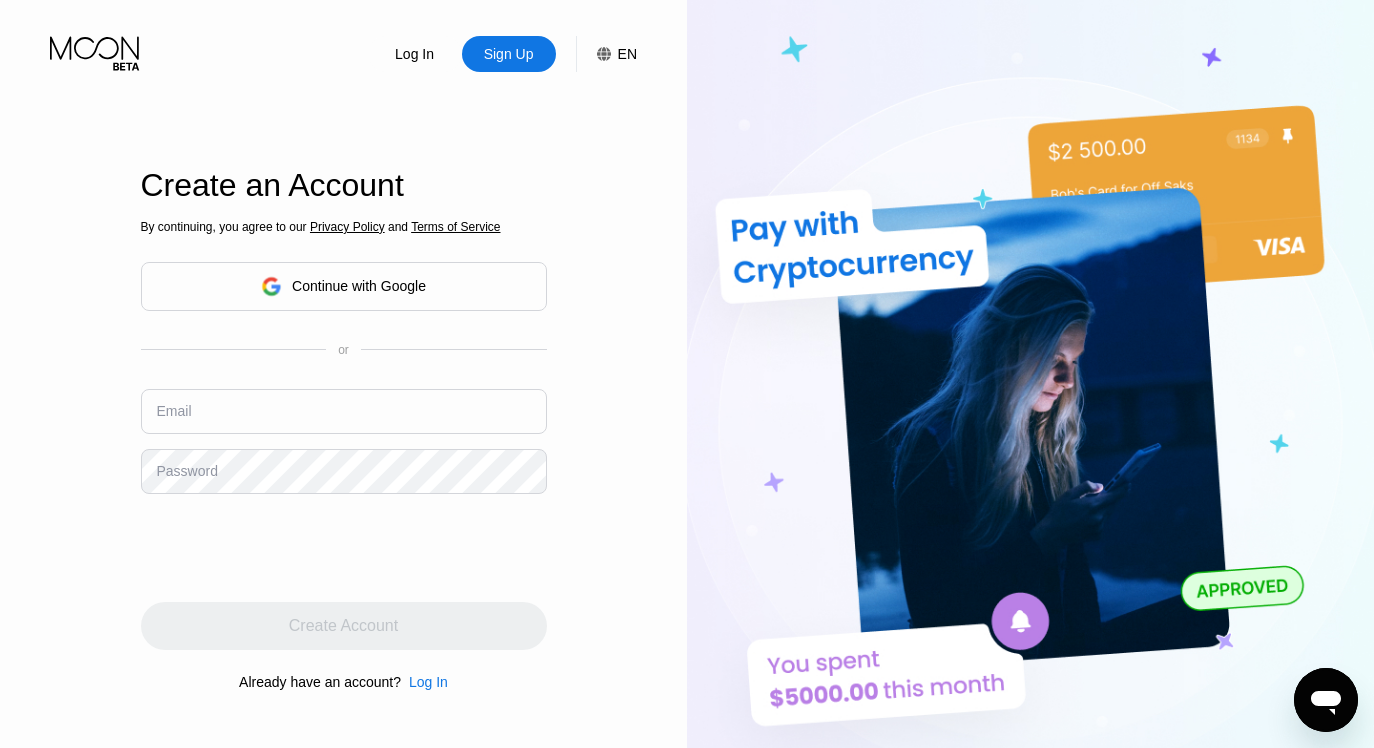 click at bounding box center [344, 411] 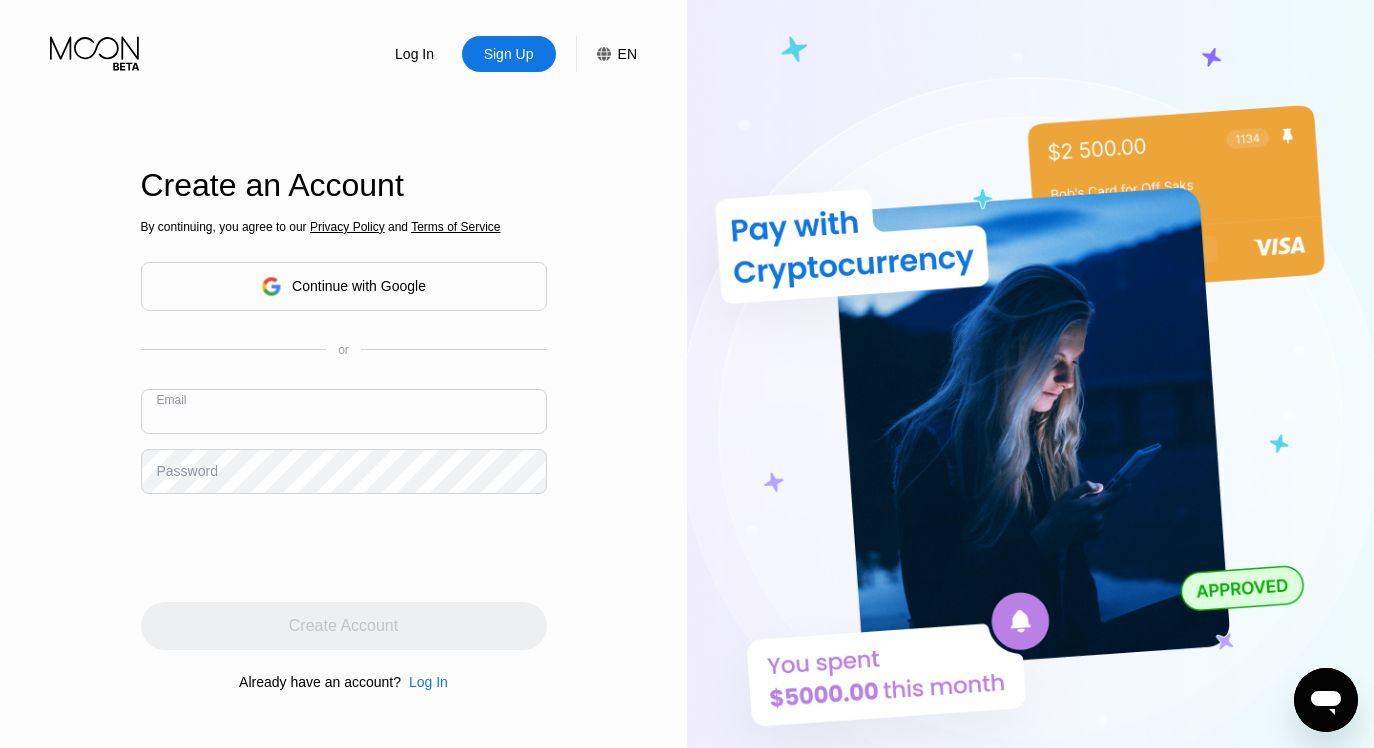 type on "[EMAIL_ADDRESS][DOMAIN_NAME]" 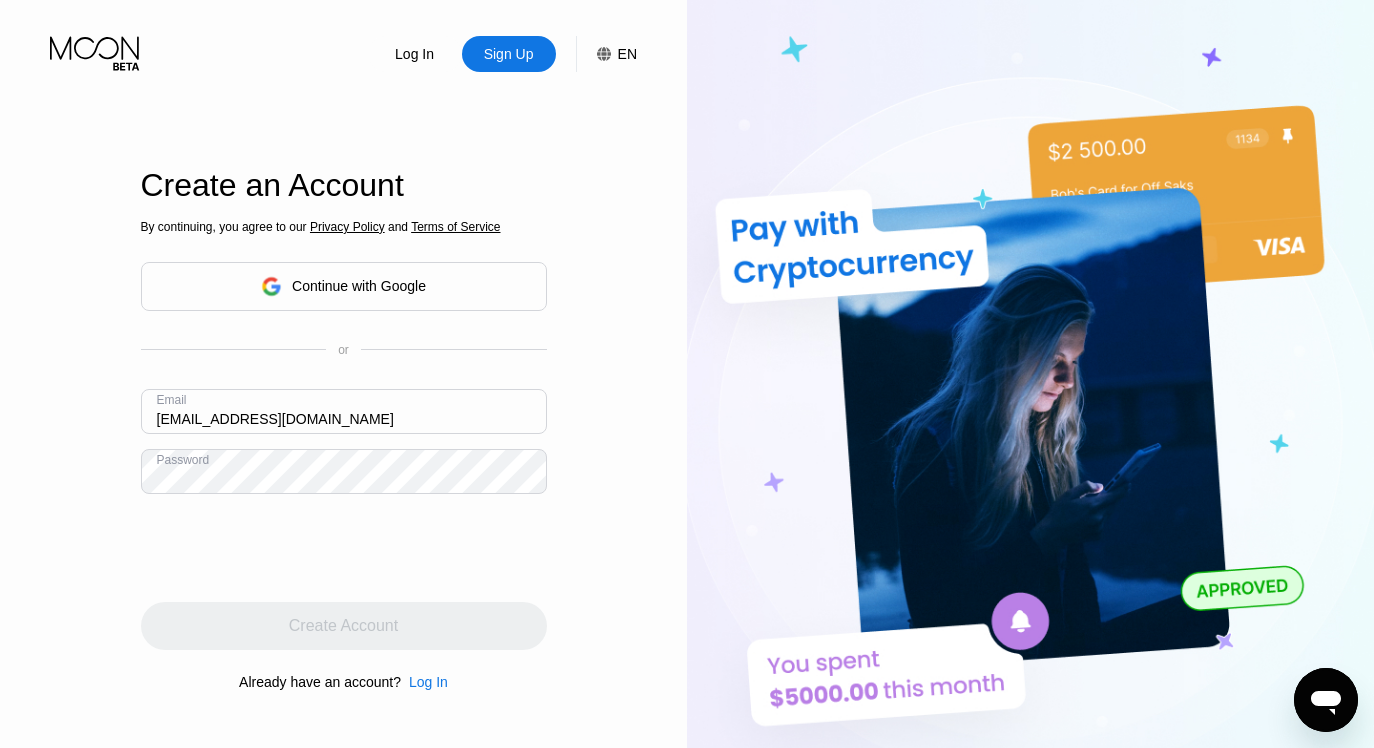 click on "Log In Sign Up EN Language English Save Create an Account By continuing, you agree to our   Privacy Policy   and   Terms of Service Continue with Google or Email [EMAIL_ADDRESS][DOMAIN_NAME] Password Create Account Already have an account? Log In" at bounding box center (343, 411) 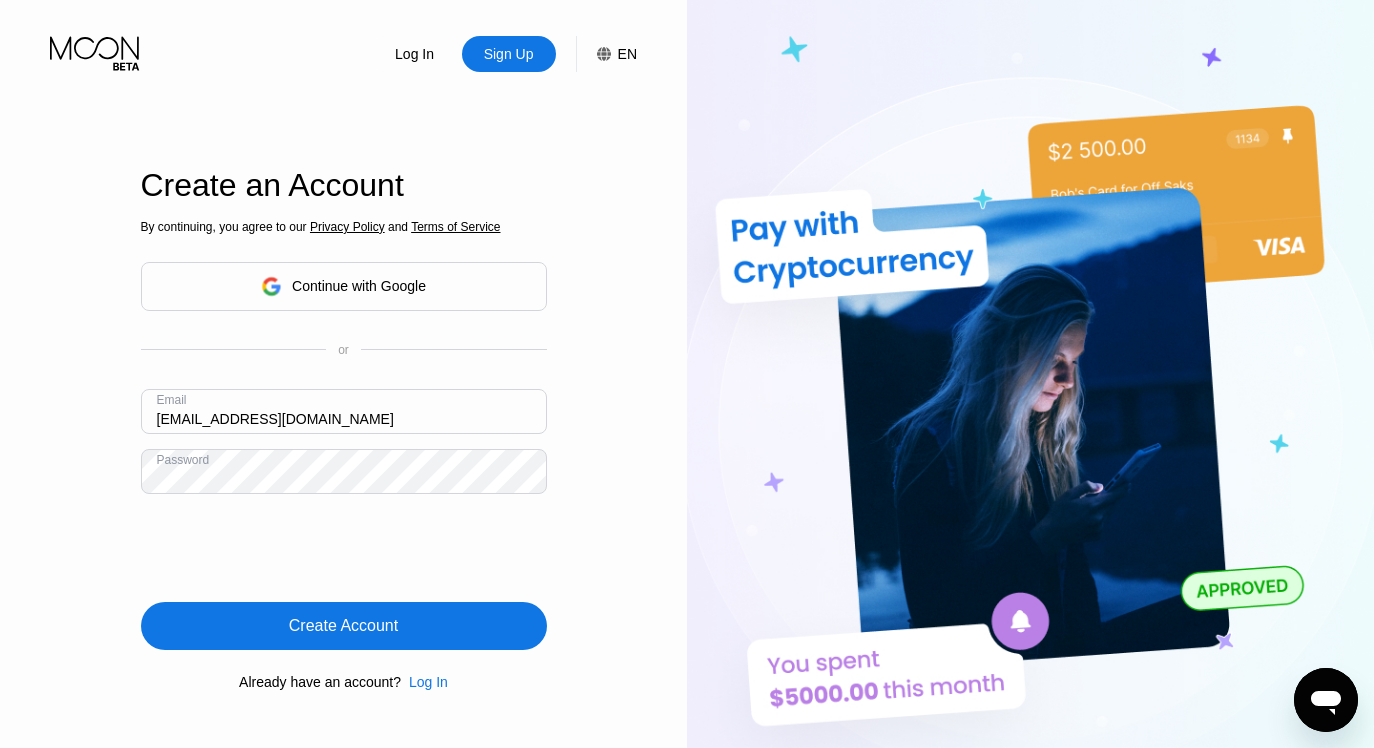 click on "Log In Sign Up EN Language English Save Create an Account By continuing, you agree to our   Privacy Policy   and   Terms of Service Continue with Google or Email [EMAIL_ADDRESS][DOMAIN_NAME] Password Create Account Already have an account? Log In" at bounding box center [343, 411] 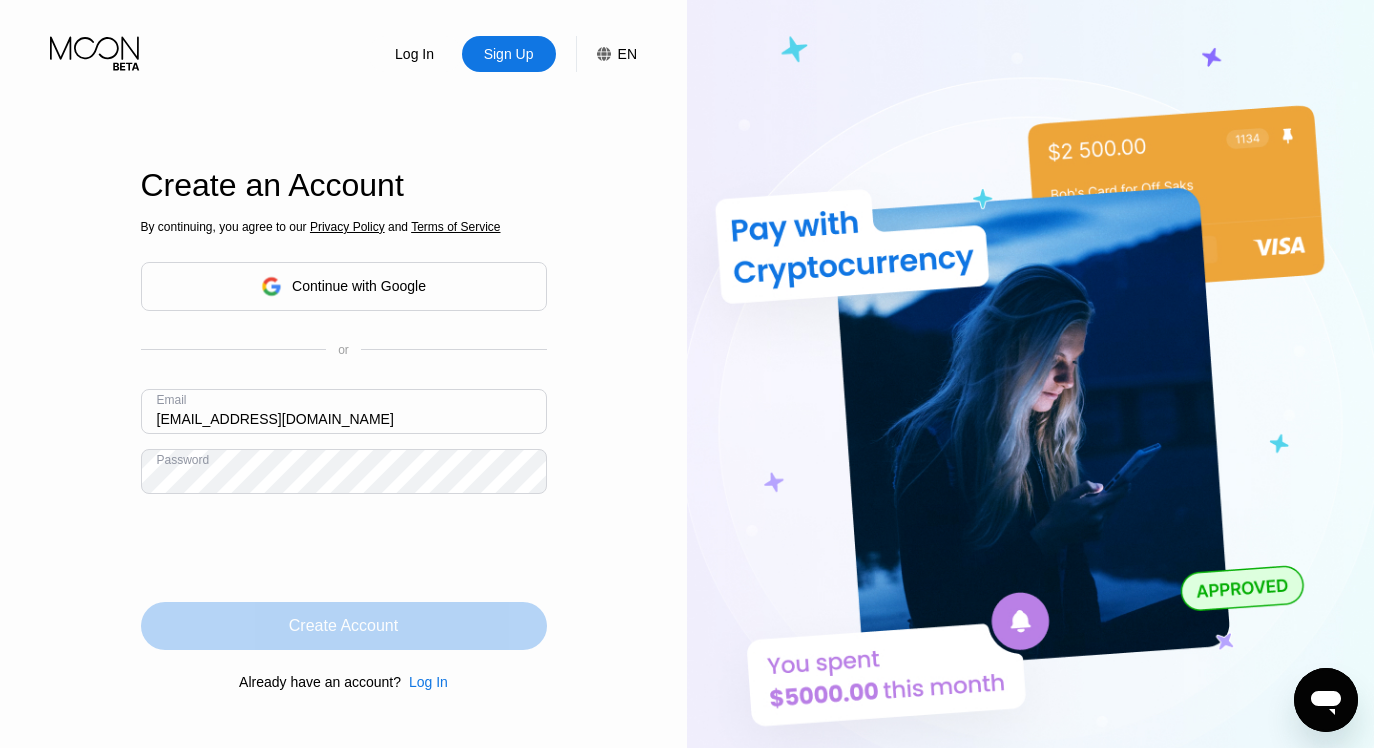 click on "Create Account" at bounding box center [343, 626] 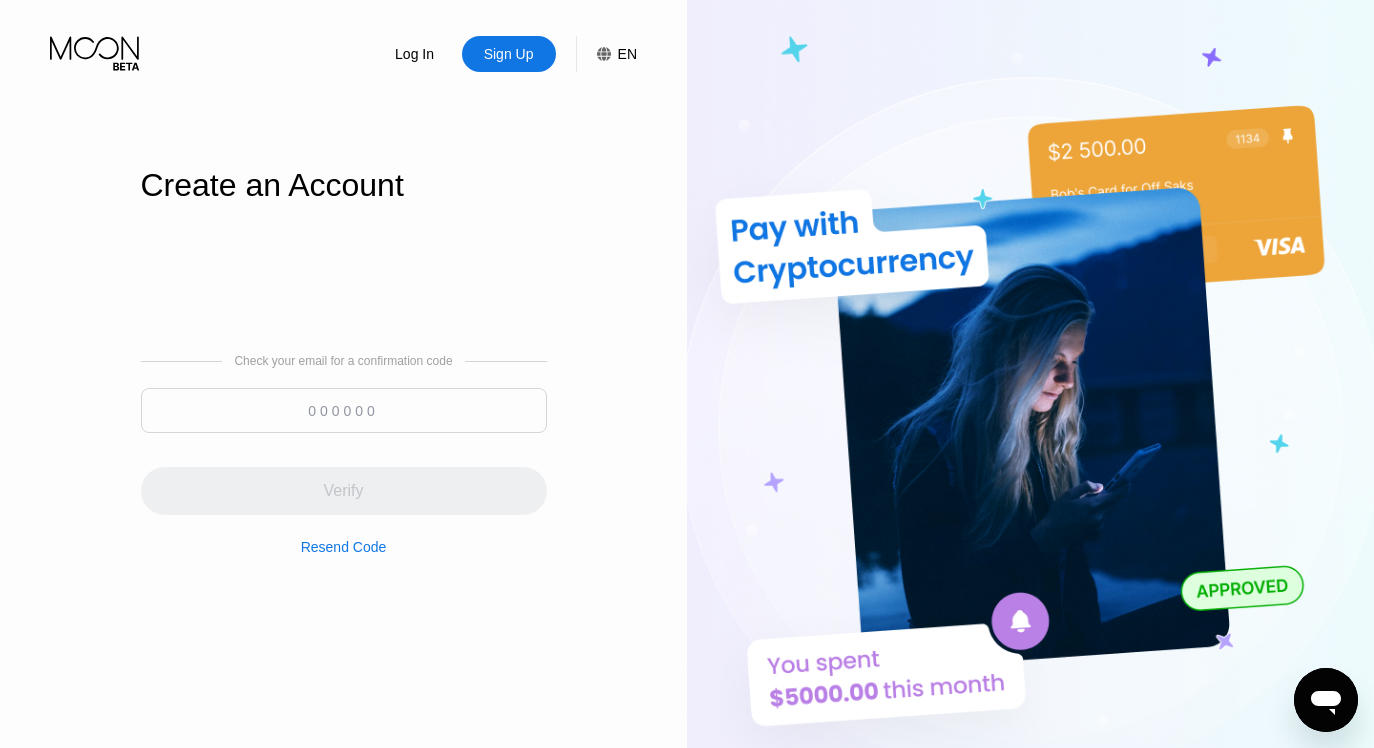 click at bounding box center [344, 410] 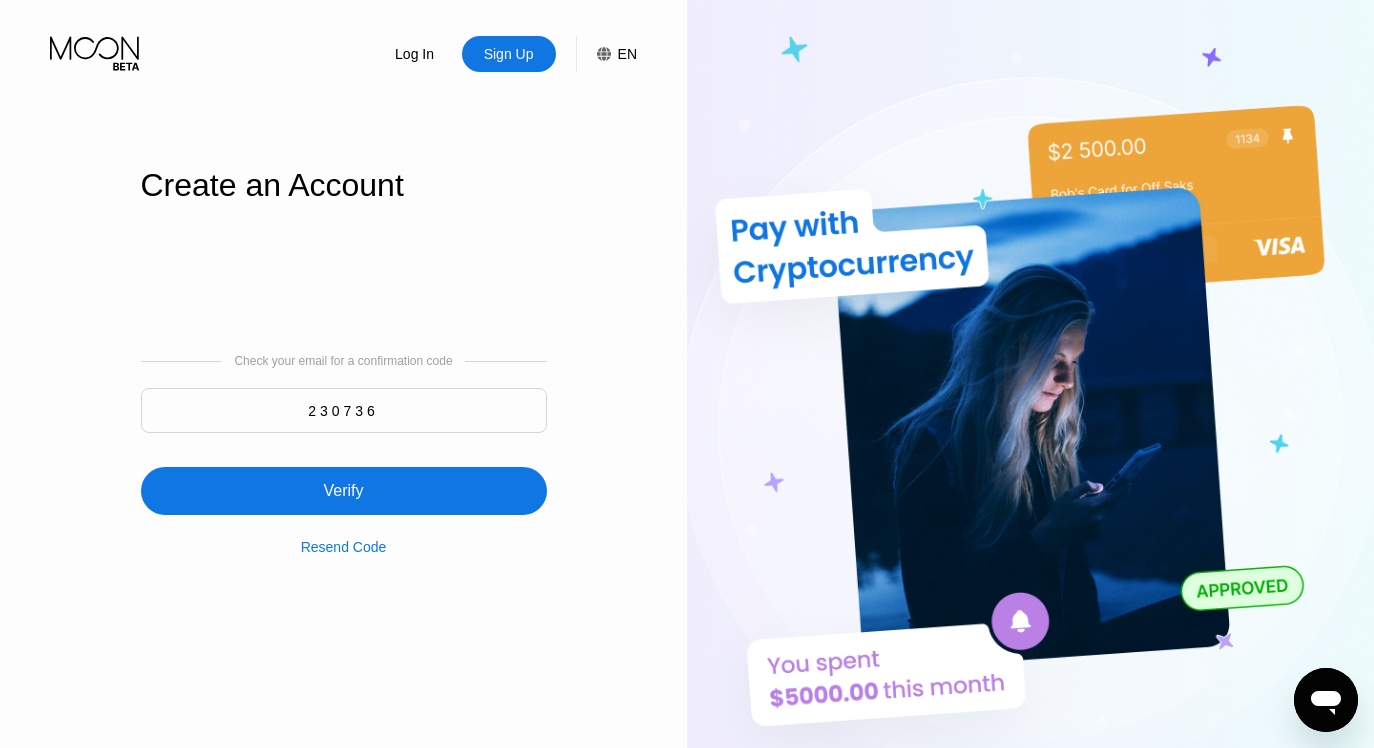 type on "230736" 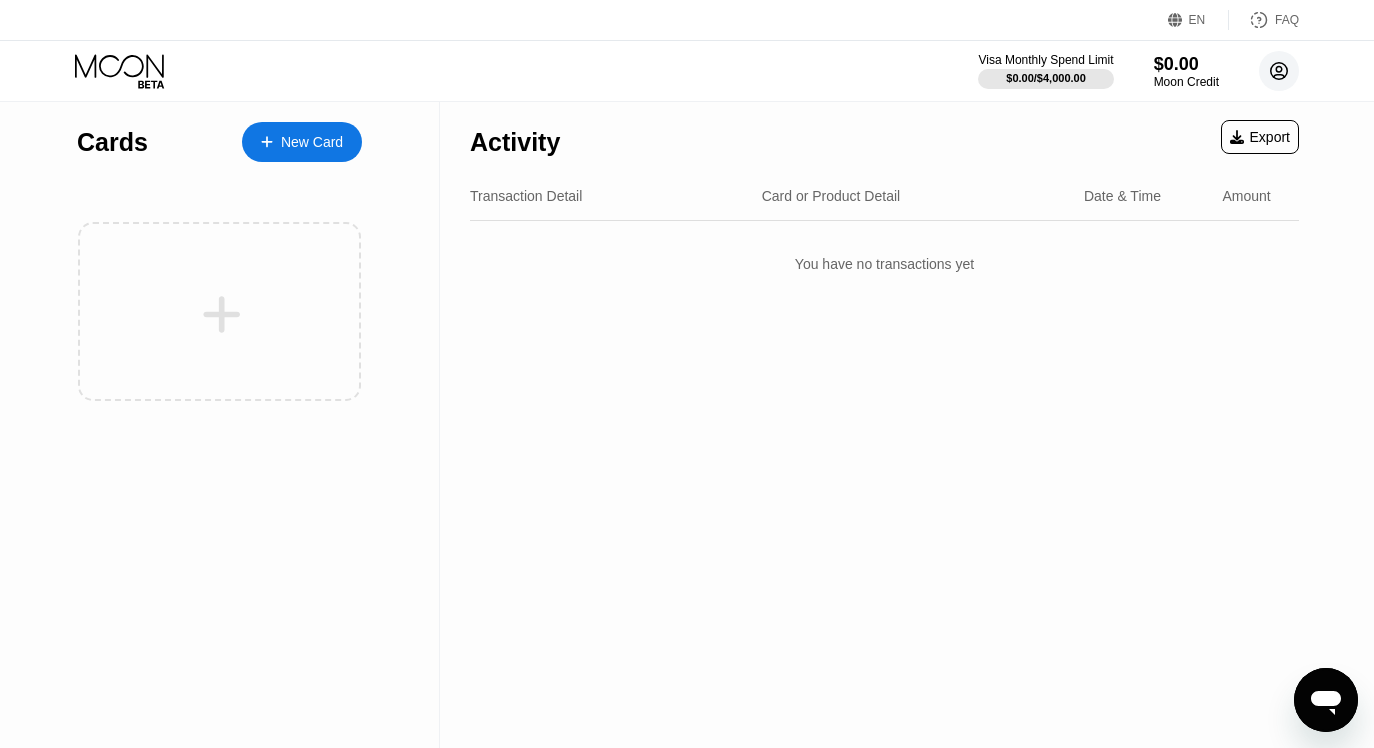 click 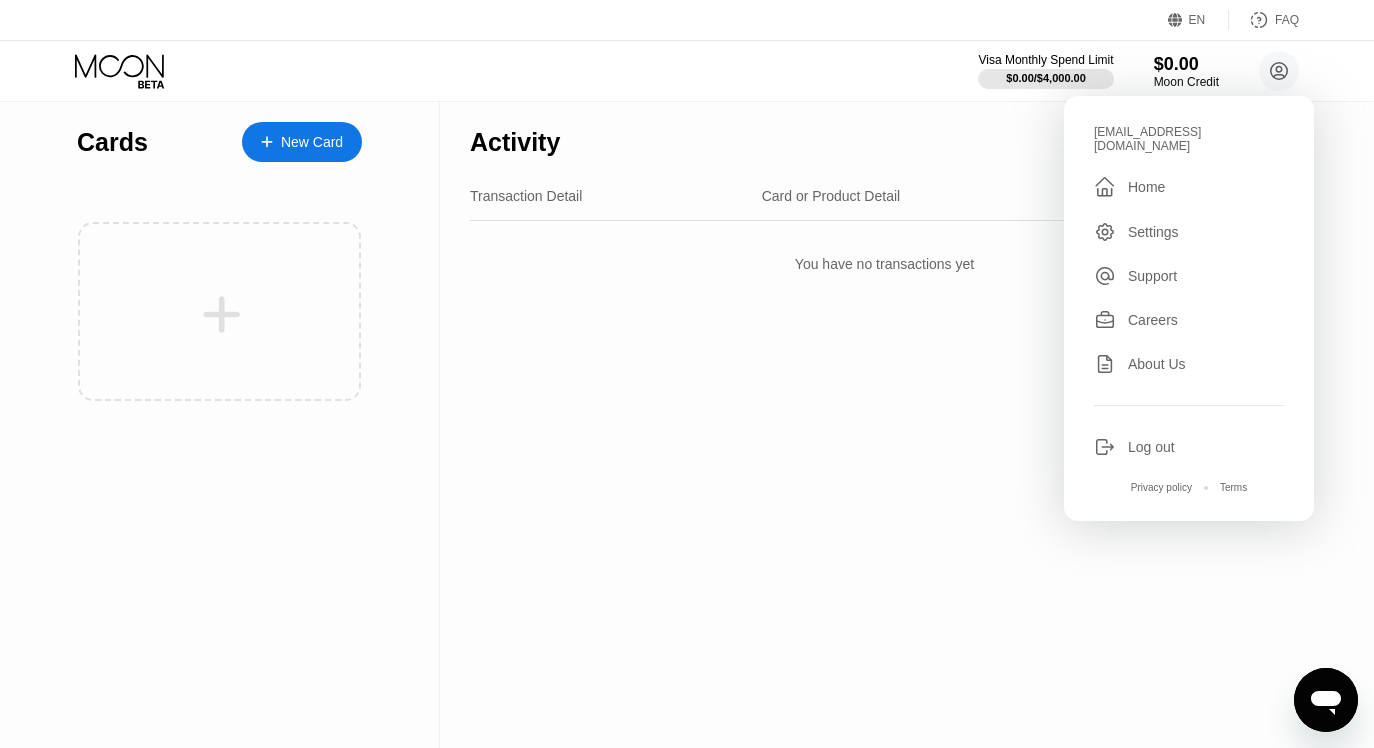 click on "Activity Export Transaction Detail Card or Product Detail Date & Time Amount You have no transactions yet" at bounding box center [884, 425] 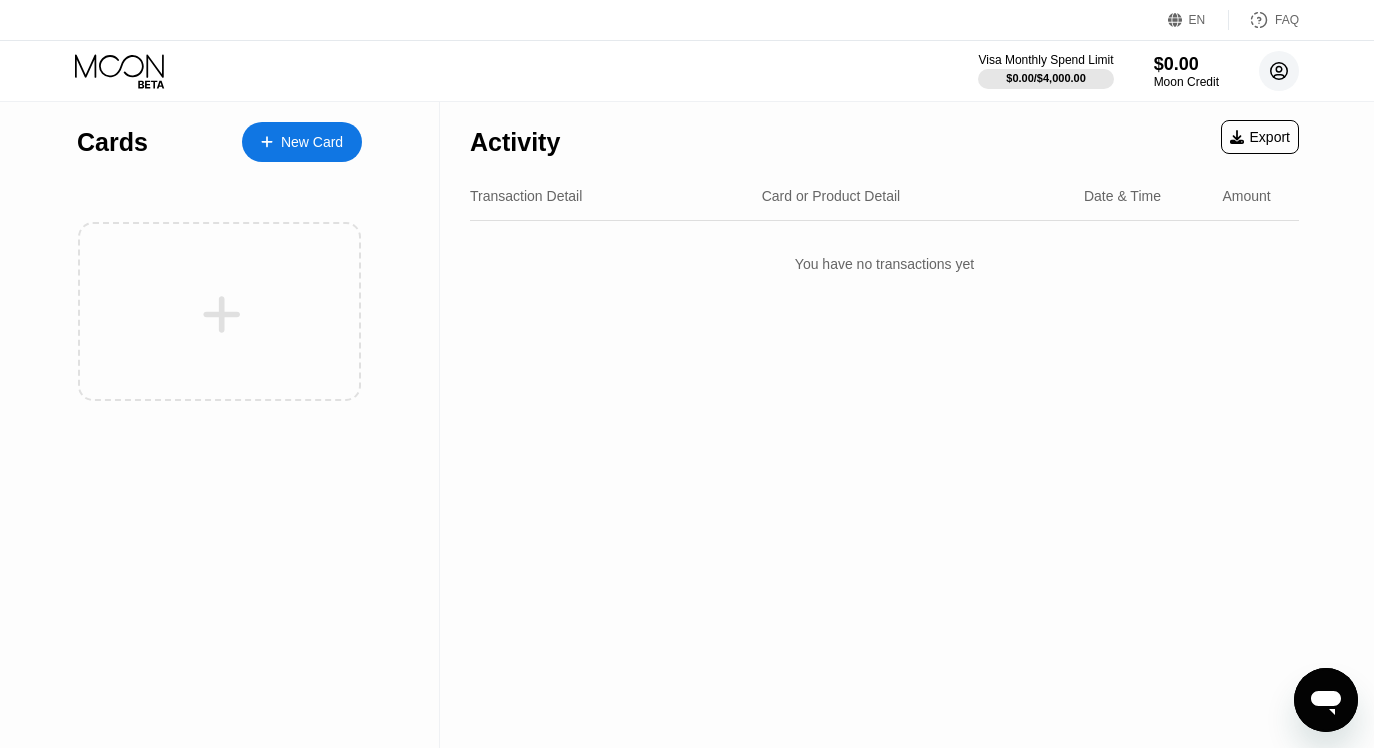 click 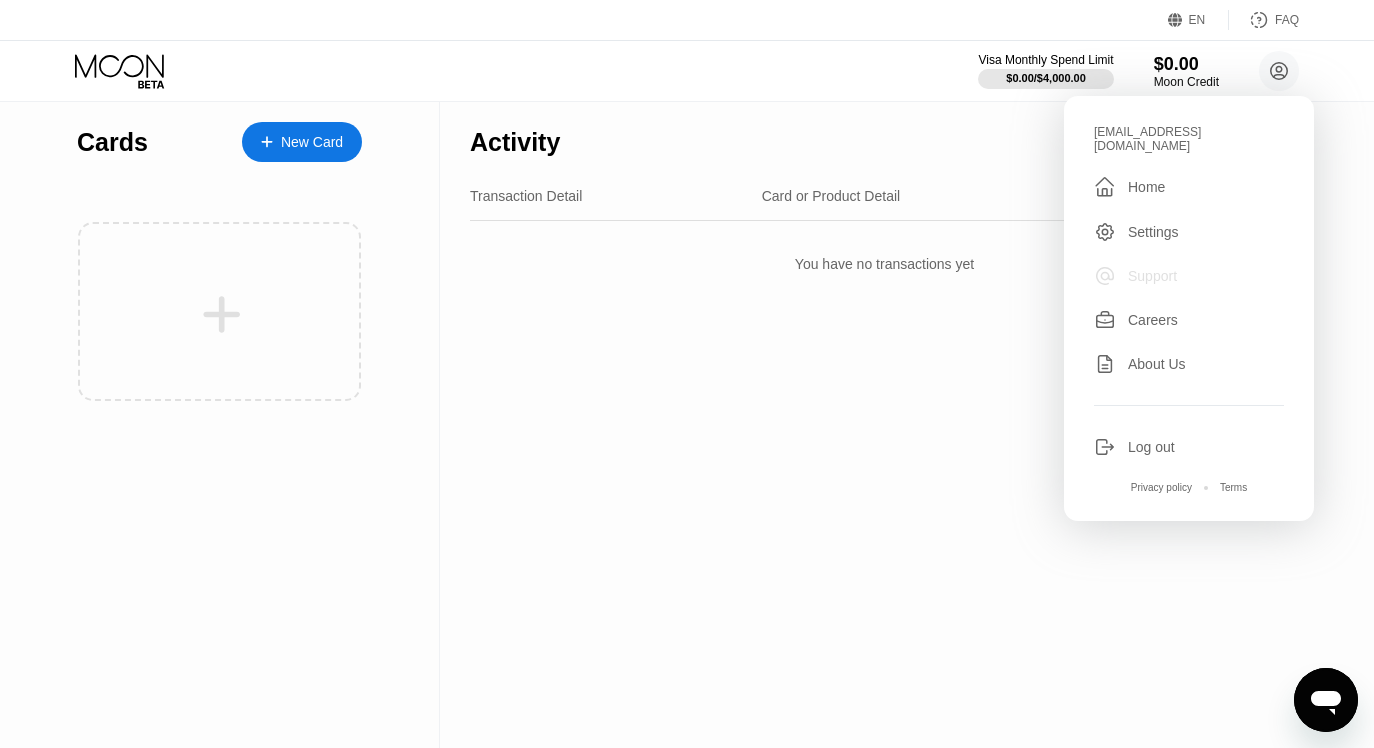 click on "Support" at bounding box center [1152, 276] 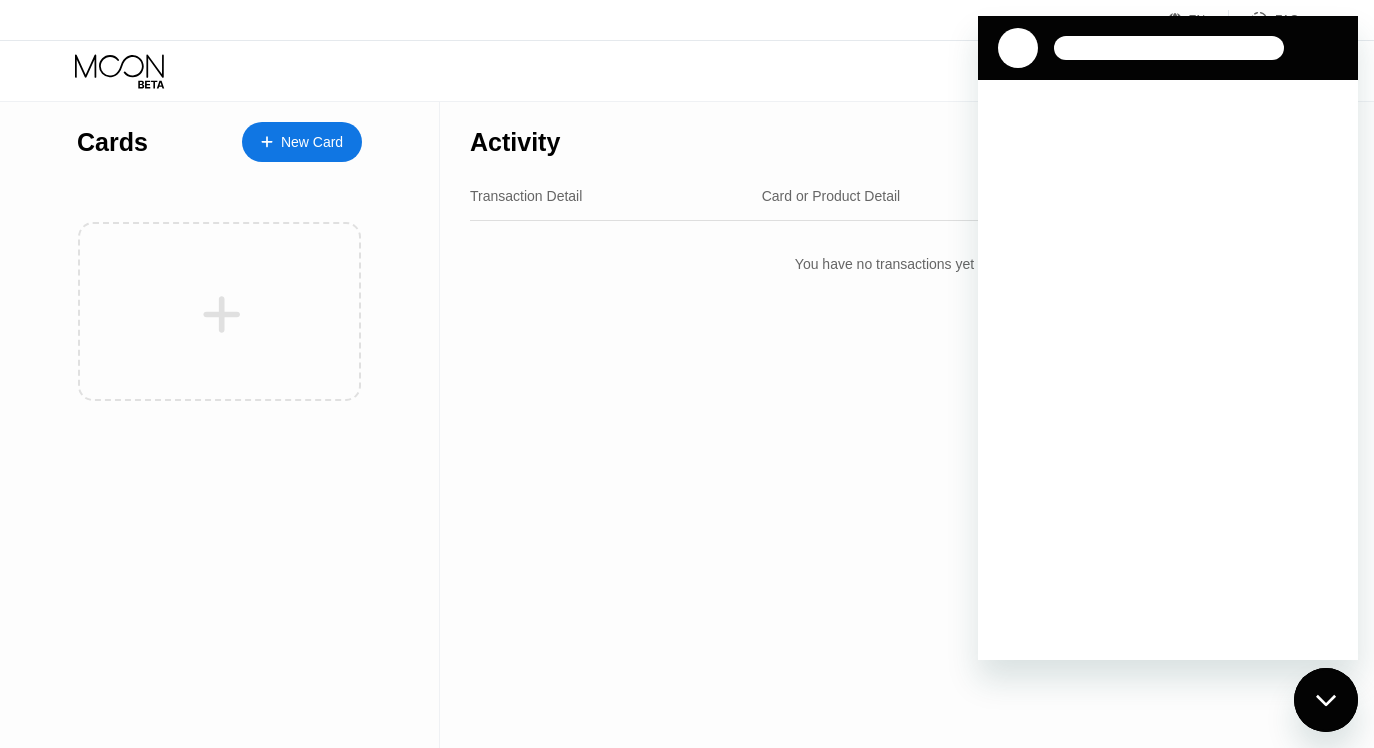 scroll, scrollTop: 0, scrollLeft: 0, axis: both 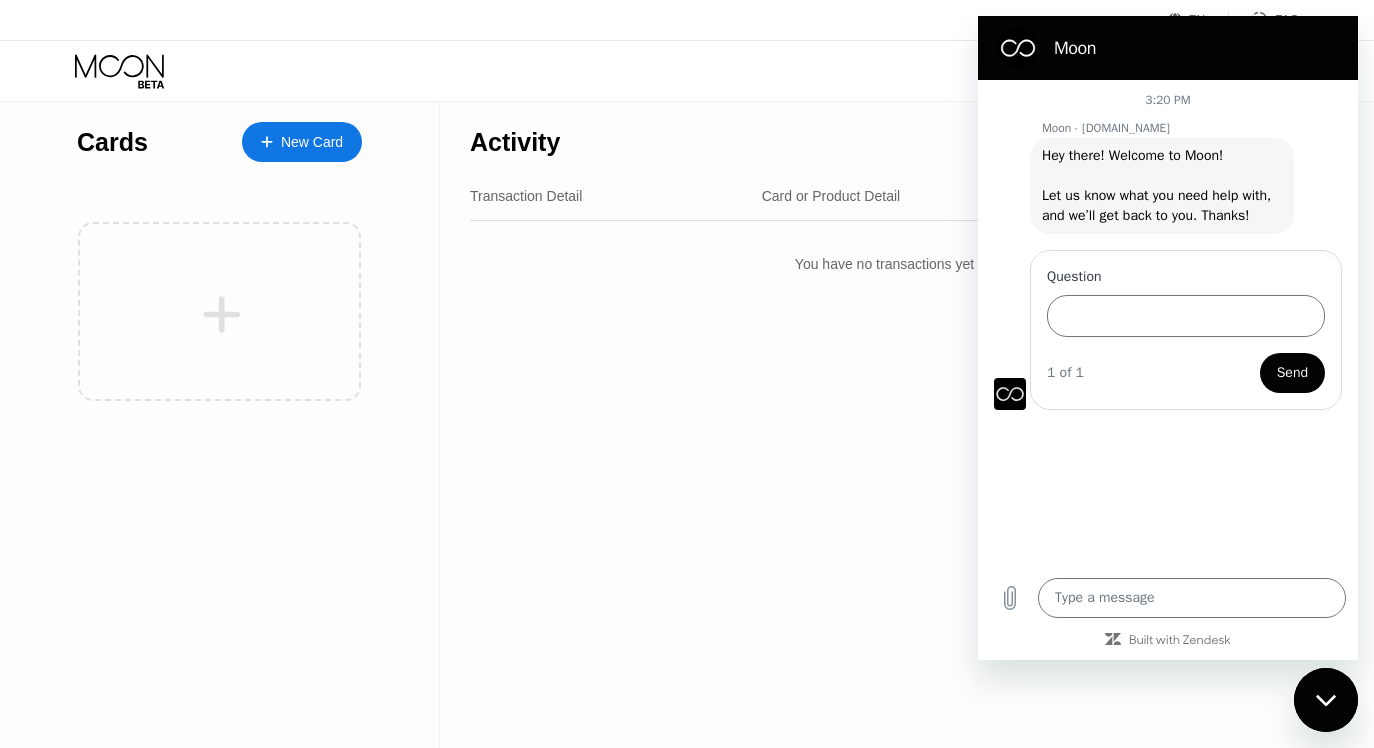 click at bounding box center [1326, 700] 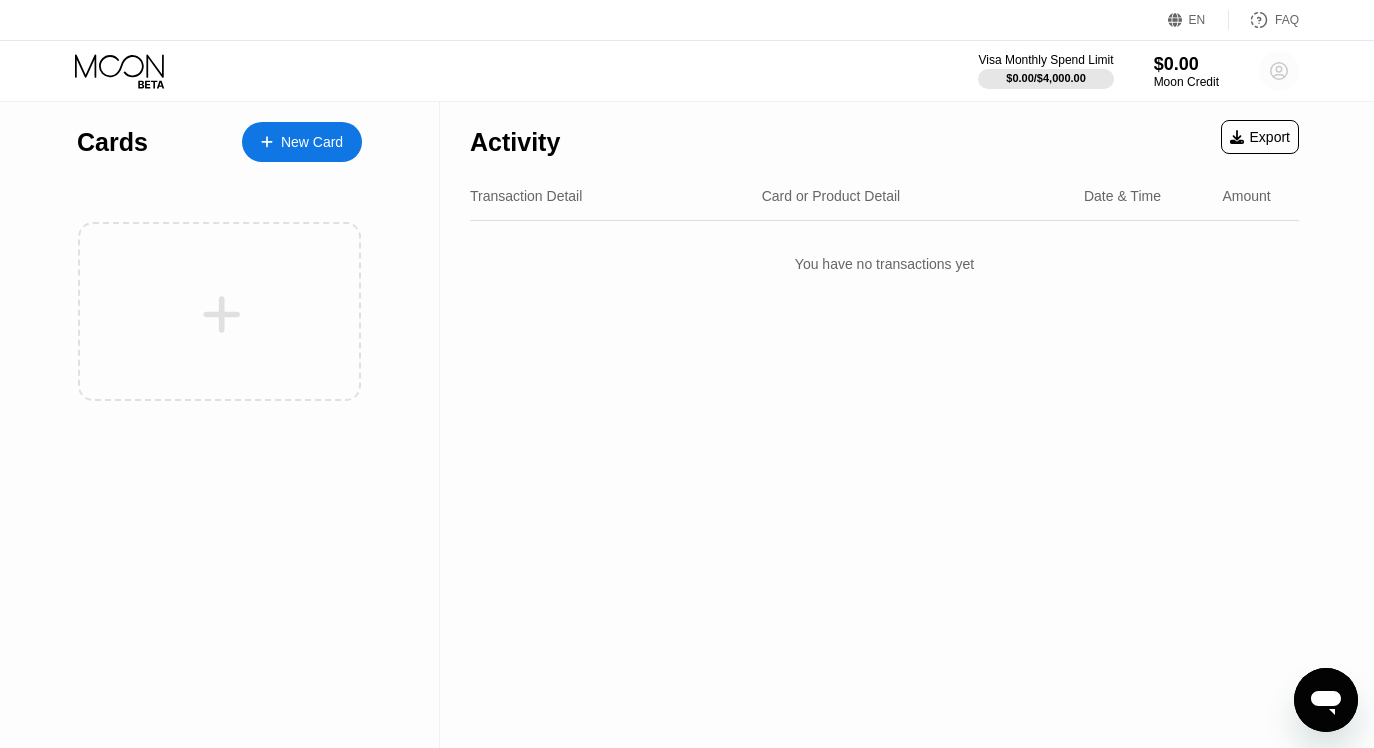 click 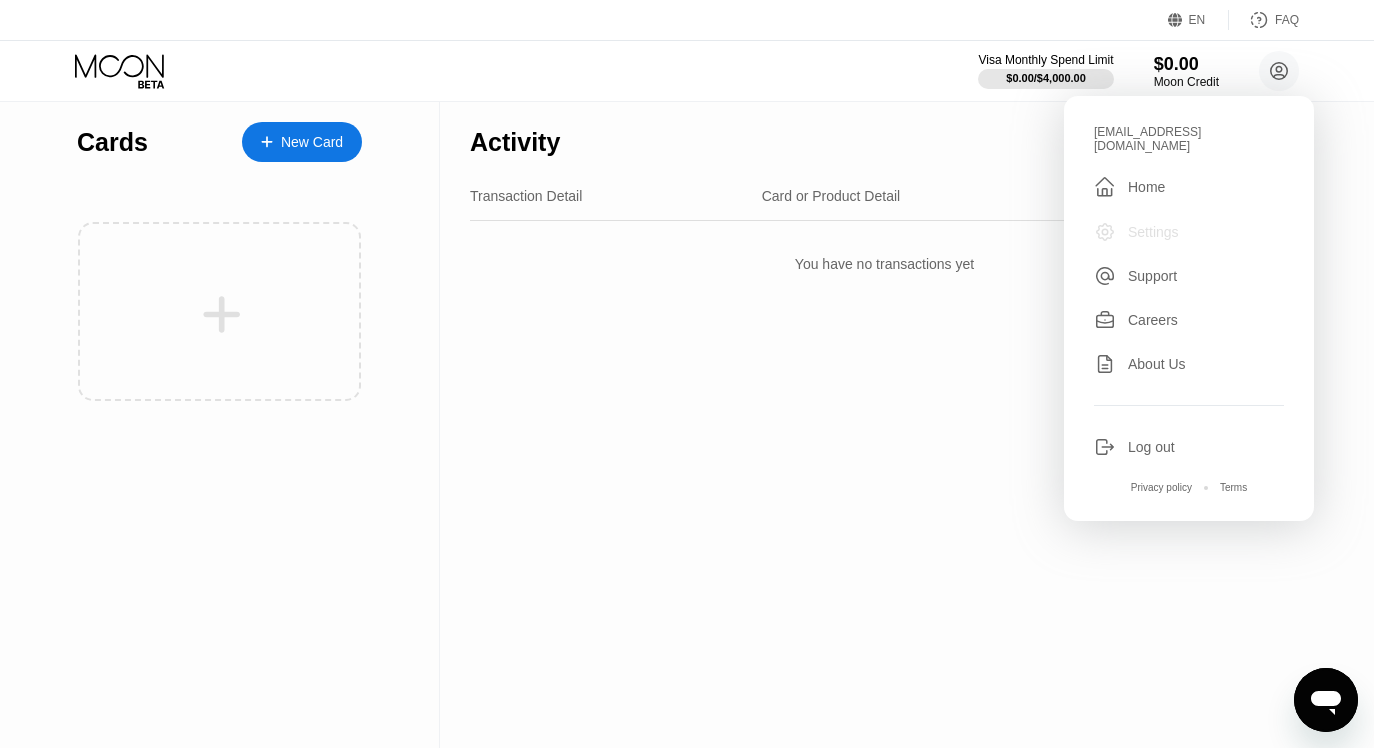 click on "Settings" at bounding box center (1189, 232) 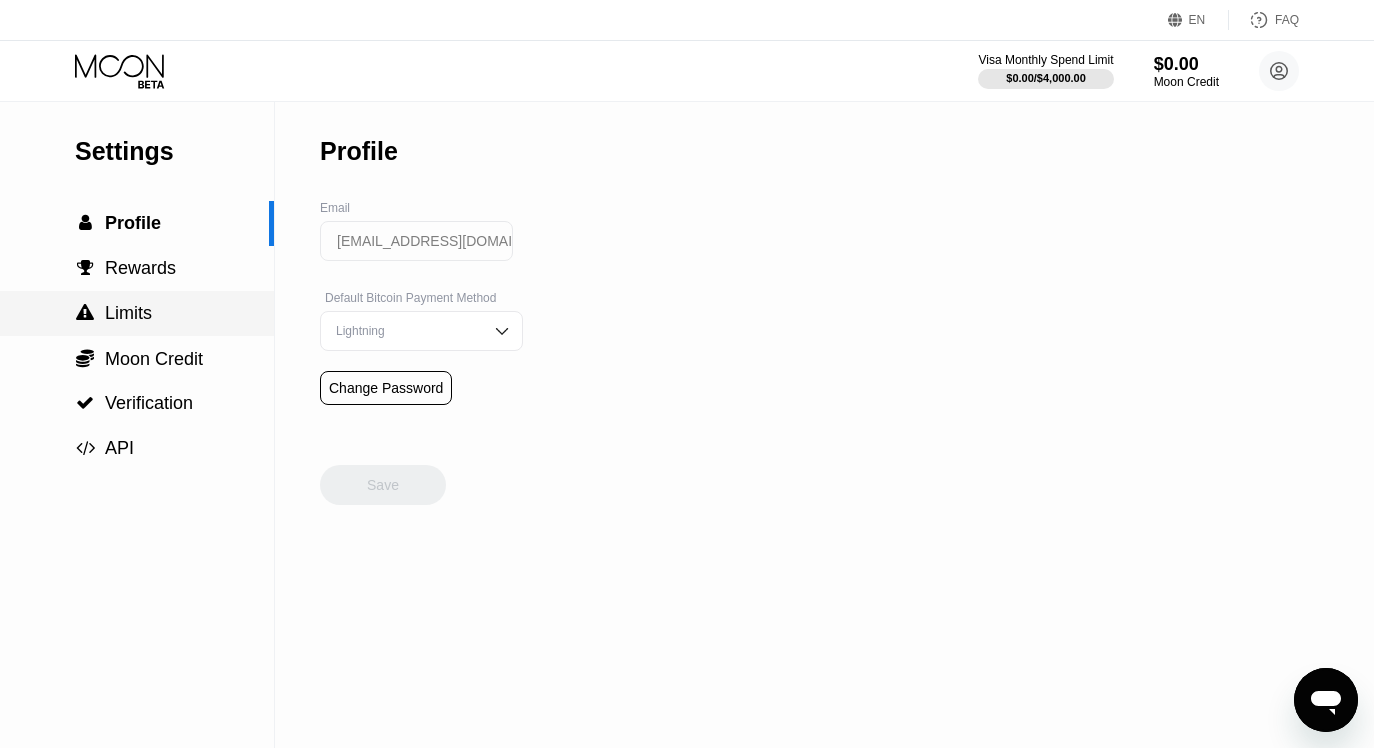 click on "Limits" at bounding box center (128, 313) 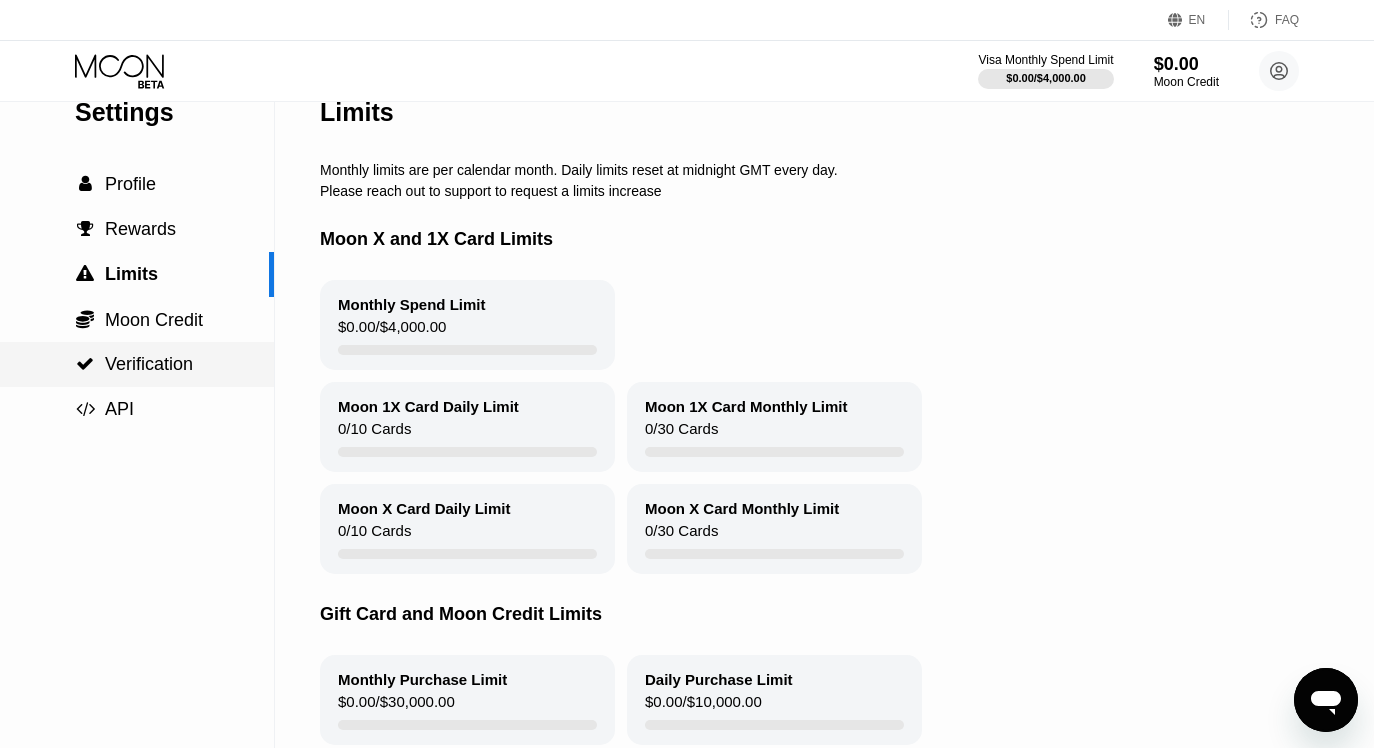 scroll, scrollTop: 30, scrollLeft: 0, axis: vertical 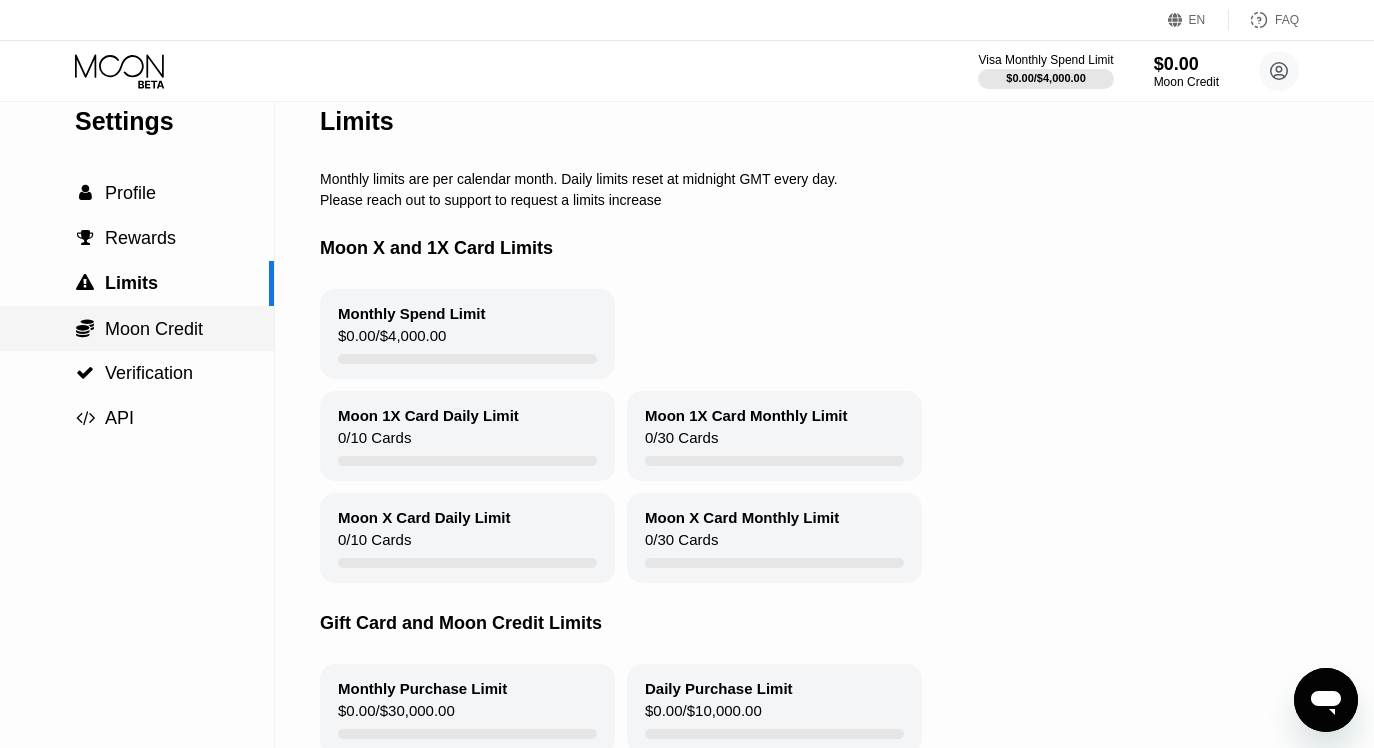 click on "Moon Credit" at bounding box center (154, 329) 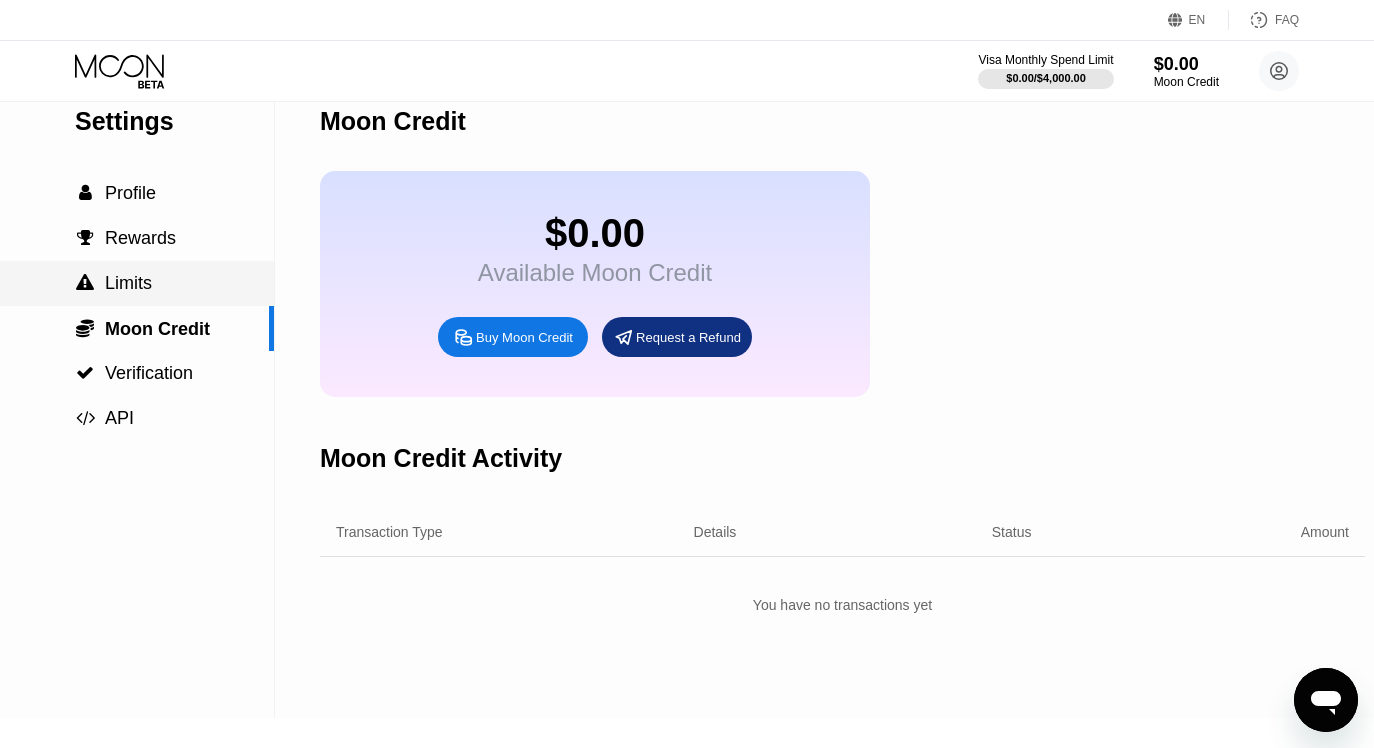 scroll, scrollTop: 0, scrollLeft: 0, axis: both 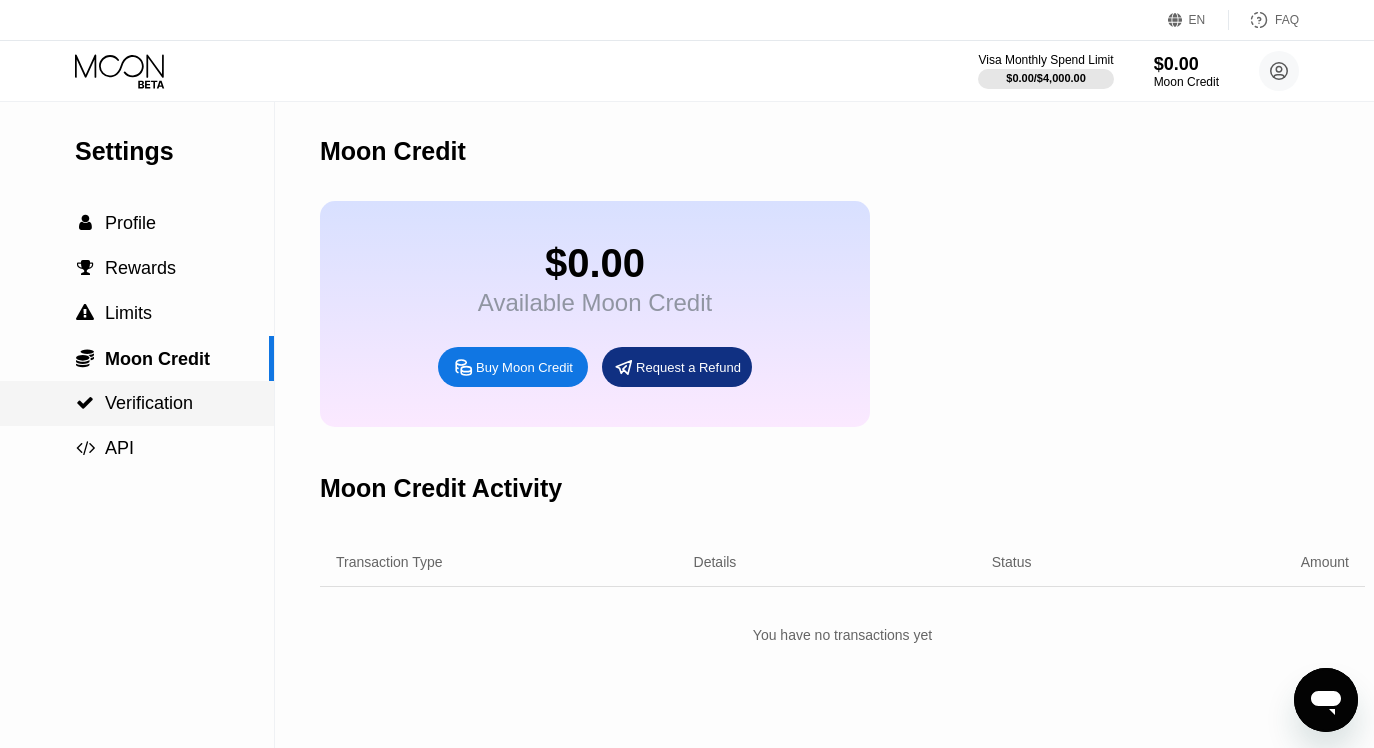 click on "Verification" at bounding box center (149, 403) 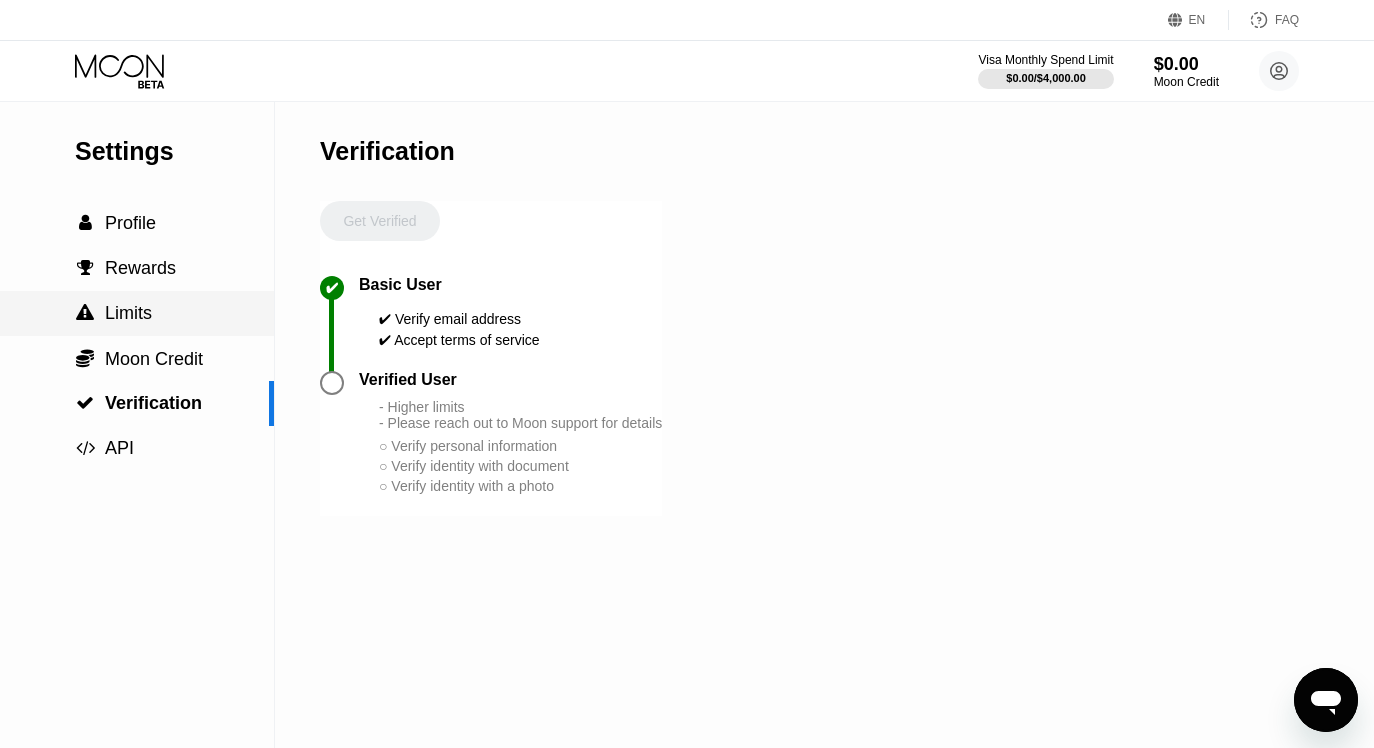 click on " Limits" at bounding box center [137, 313] 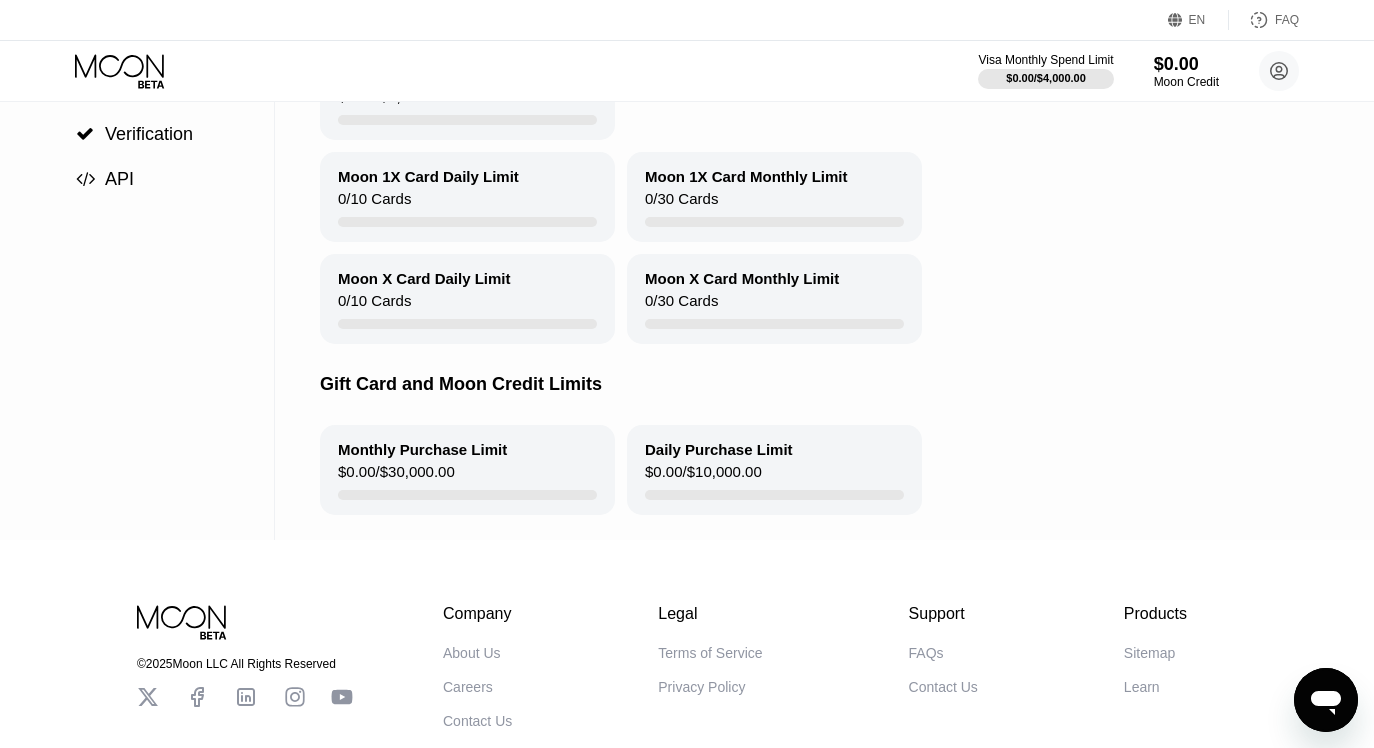 scroll, scrollTop: 271, scrollLeft: 0, axis: vertical 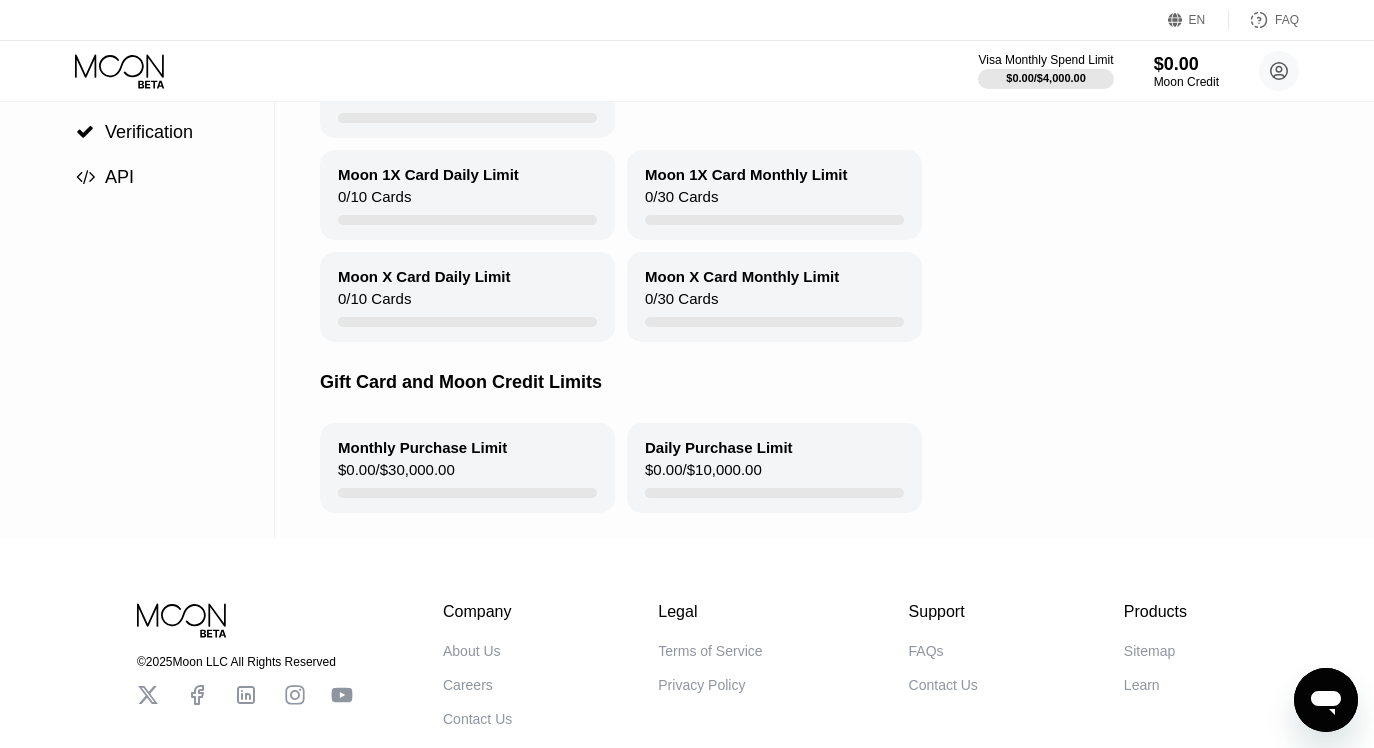 click on "Moon X Card Daily Limit" at bounding box center (424, 276) 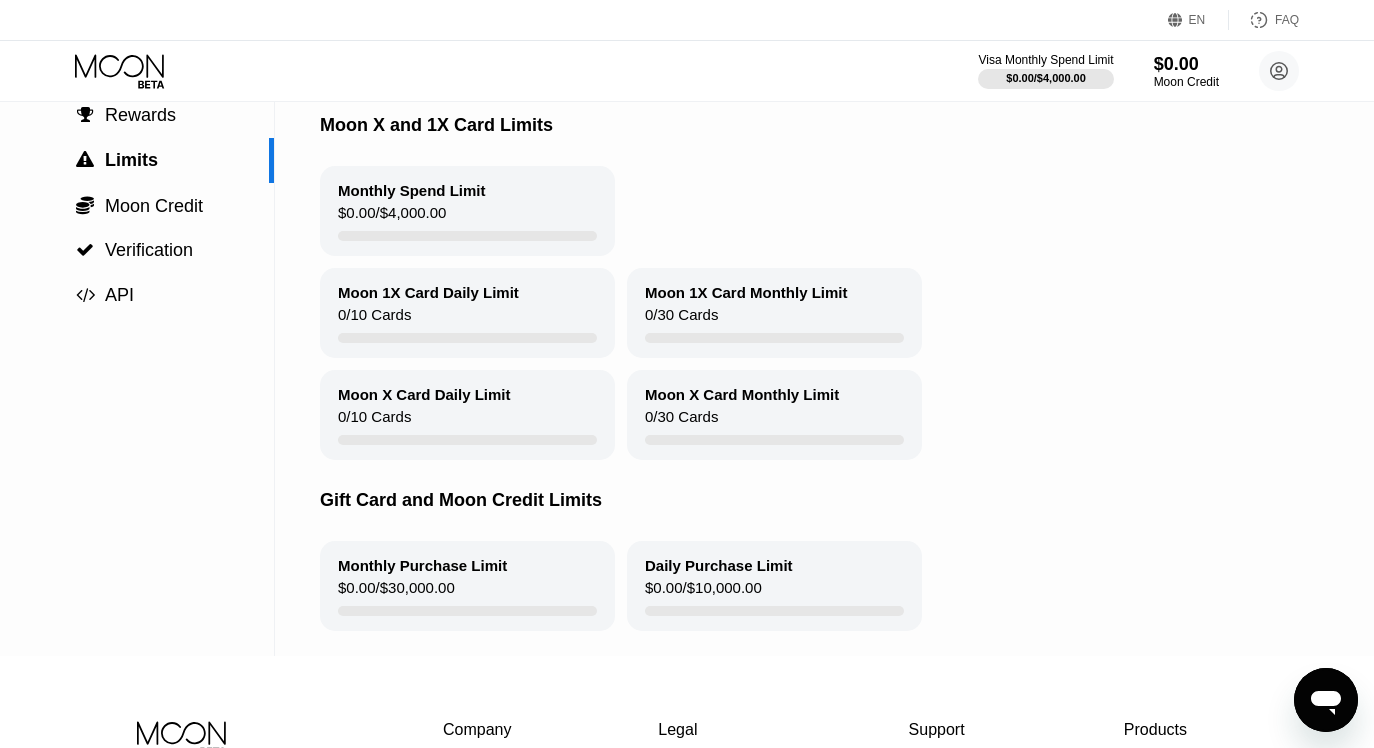 scroll, scrollTop: 0, scrollLeft: 0, axis: both 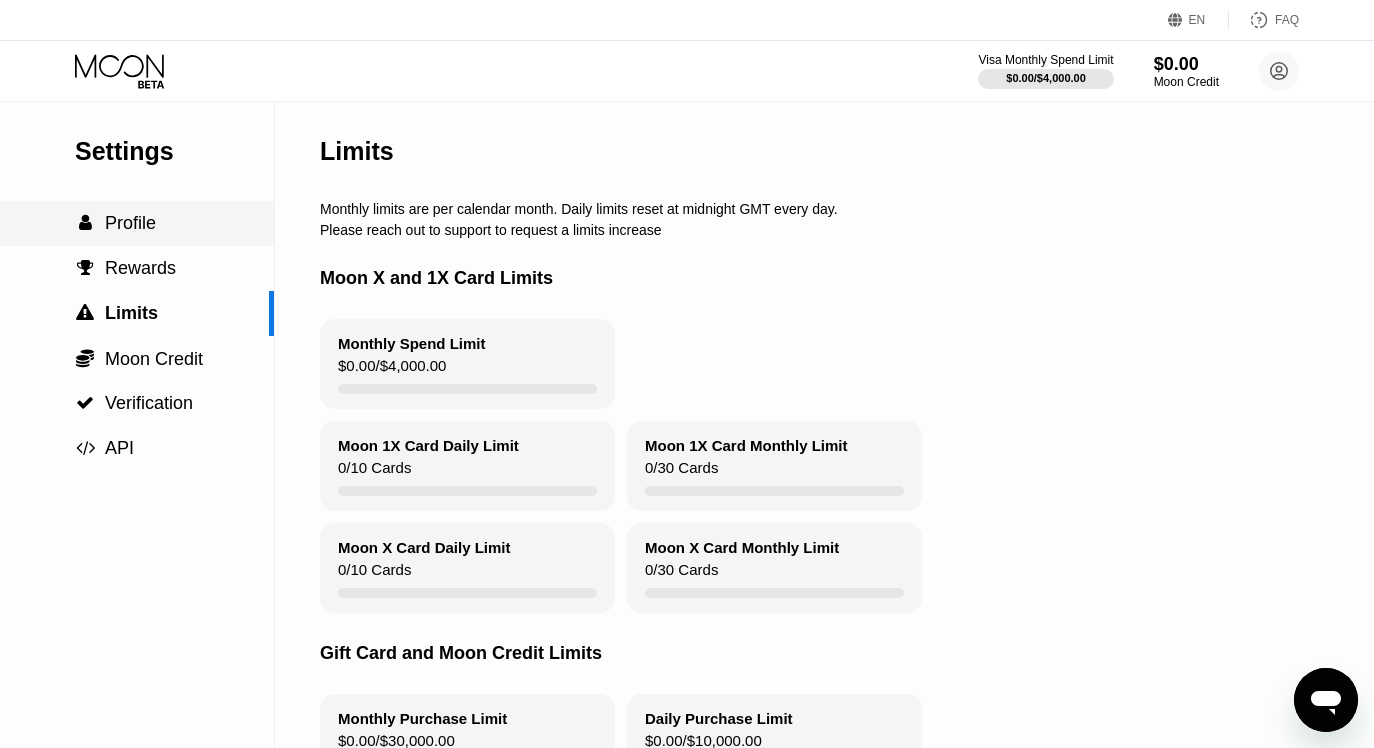 click on "Profile" at bounding box center [130, 223] 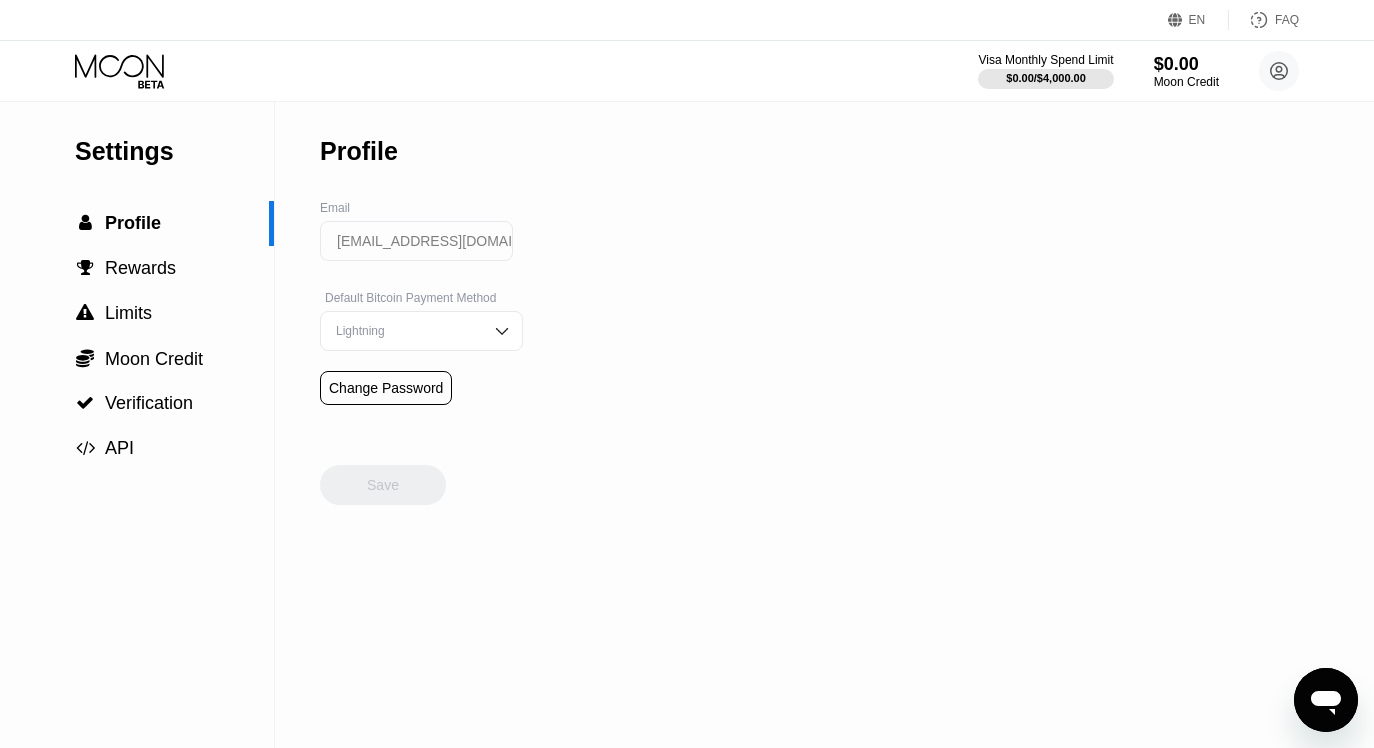 click on "Settings" at bounding box center [174, 151] 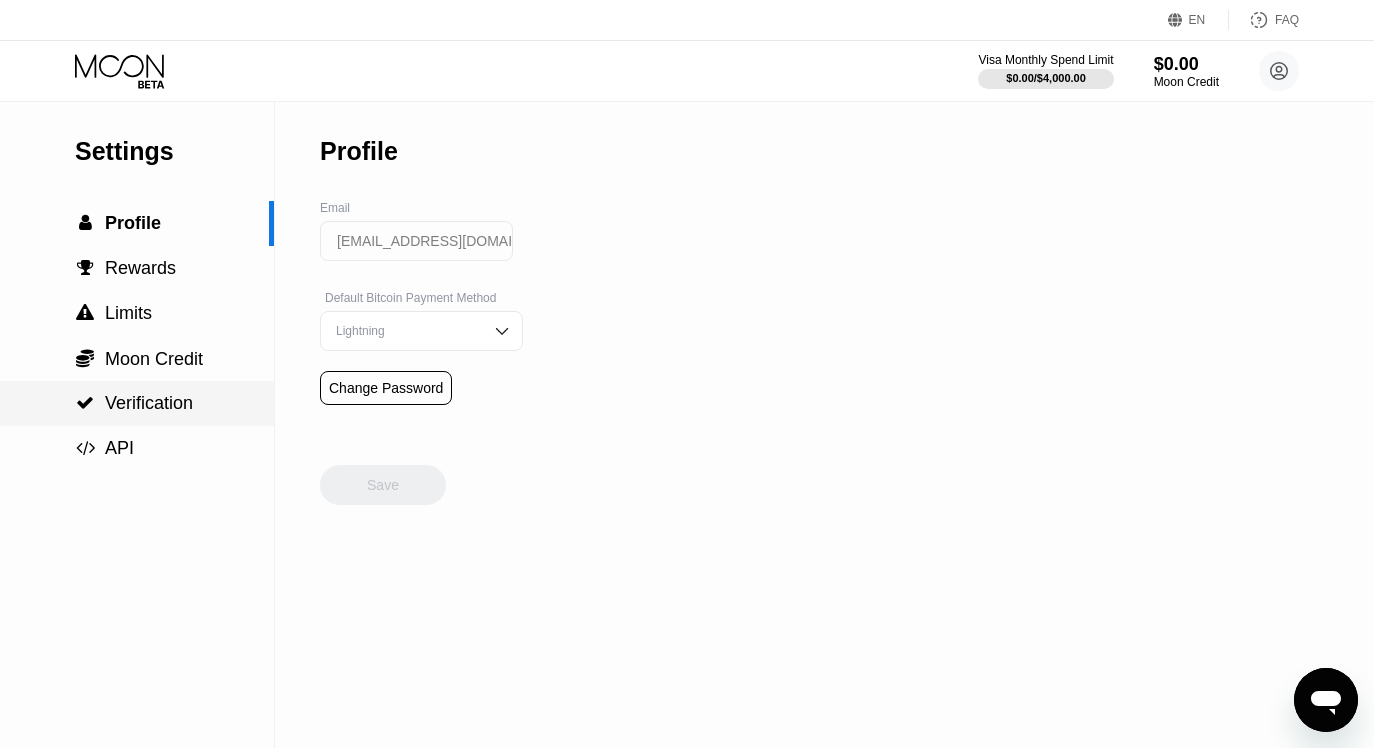 click on " Verification" at bounding box center (137, 403) 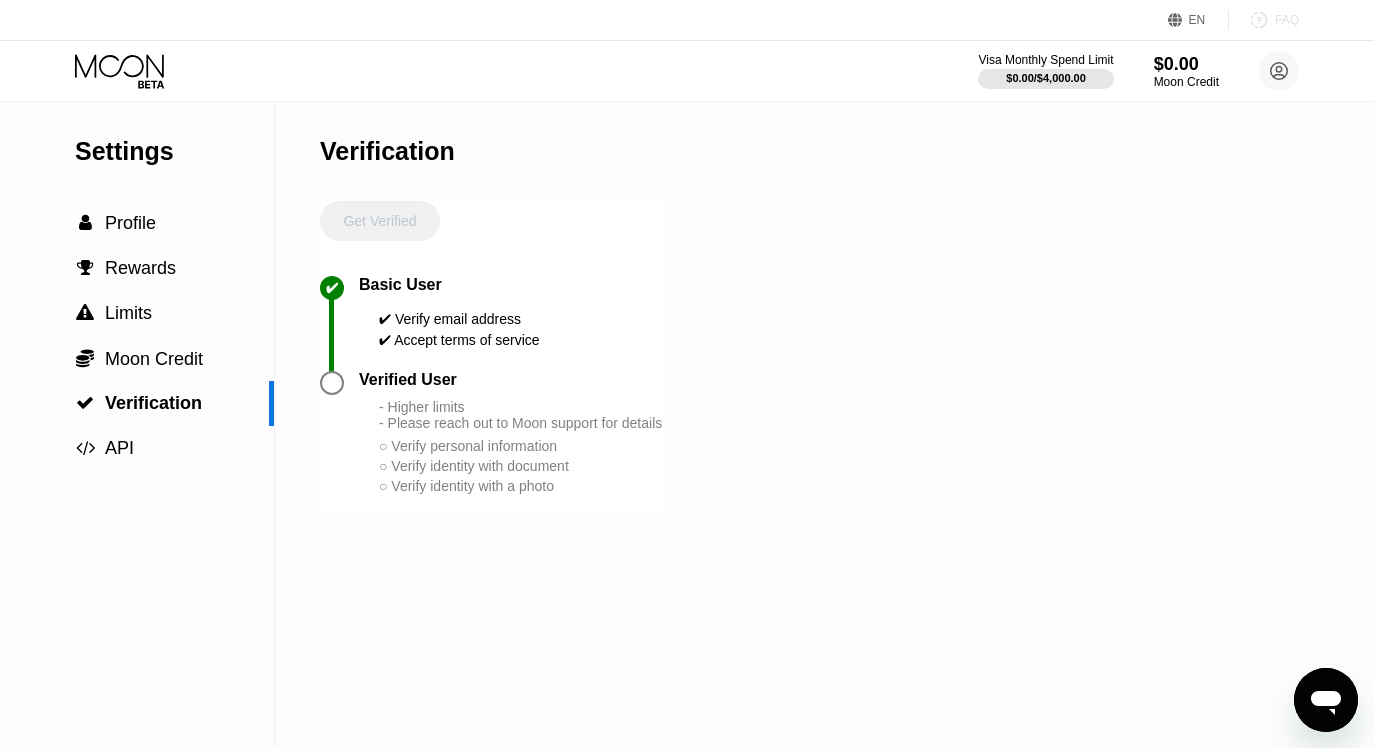 click on "FAQ" at bounding box center (1287, 20) 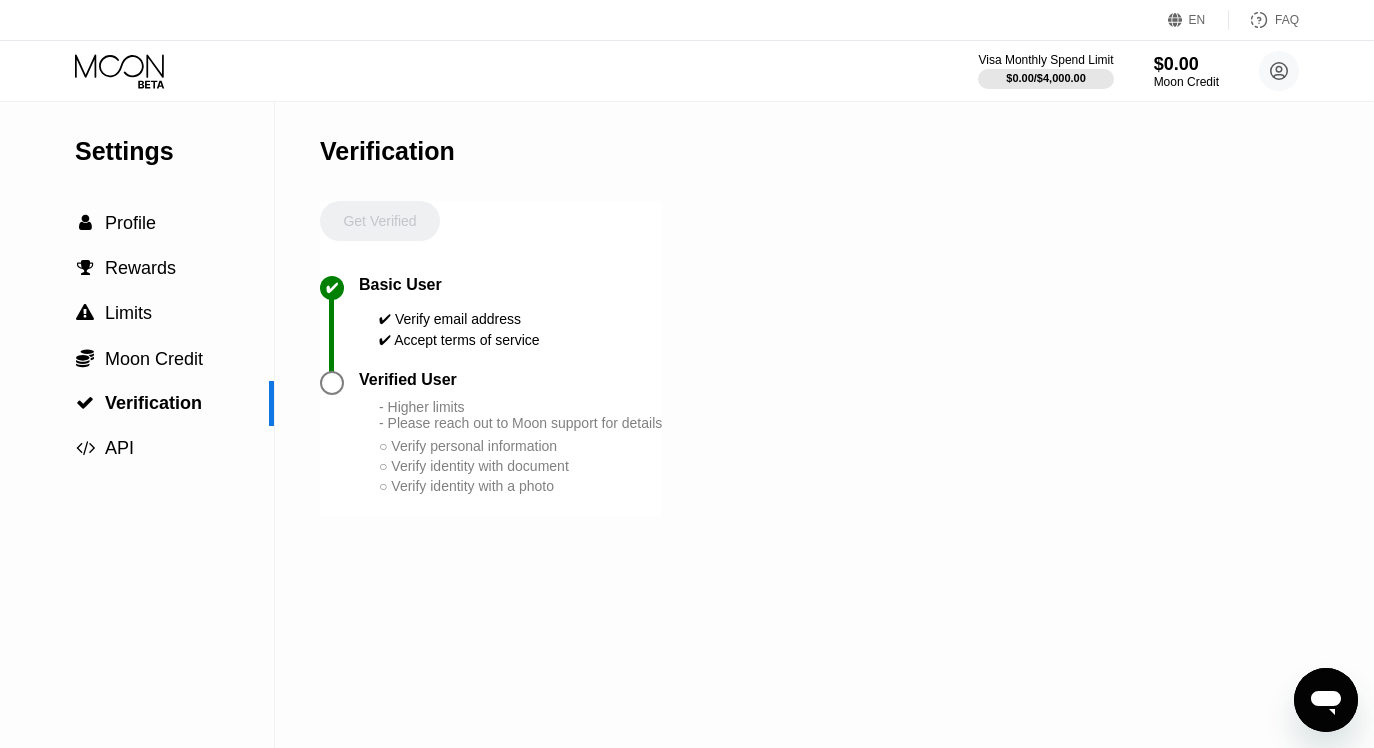 type on "x" 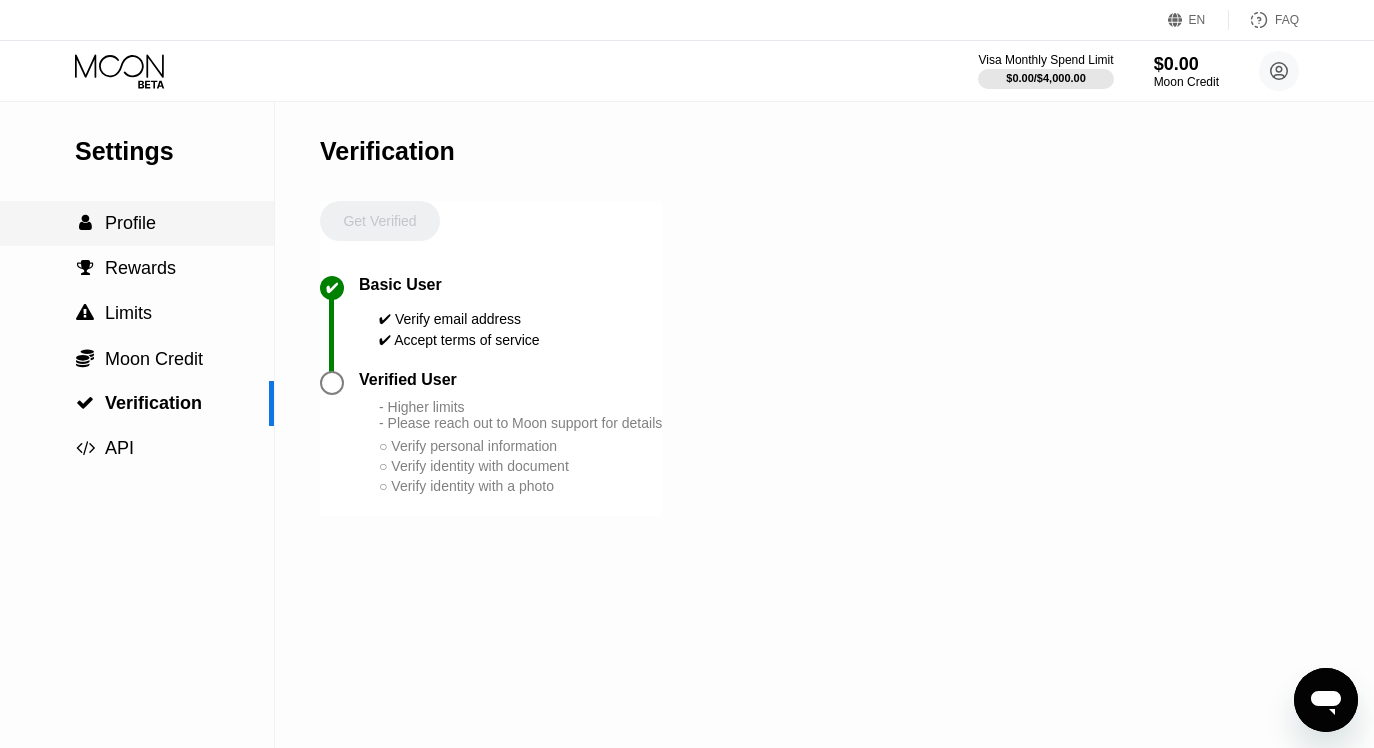 click on "Profile" at bounding box center [130, 223] 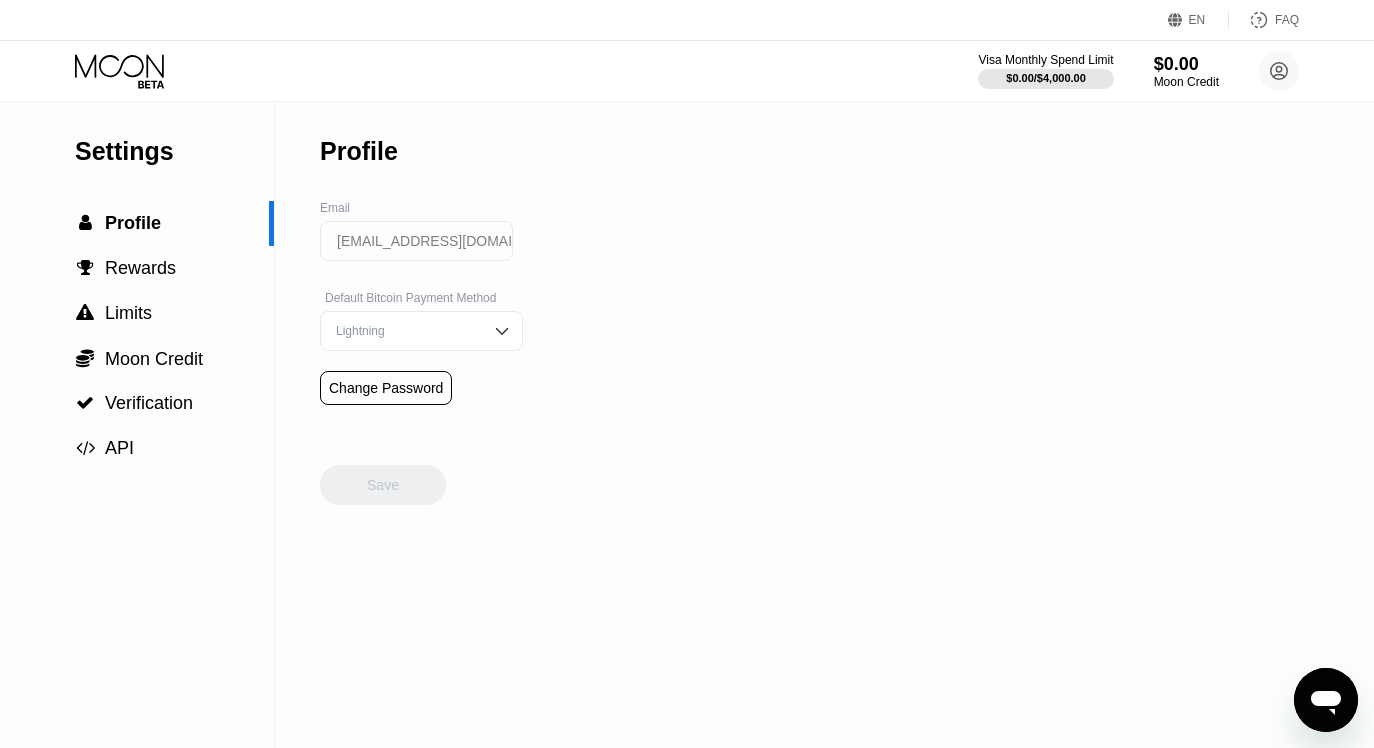 click on "Settings" at bounding box center [174, 151] 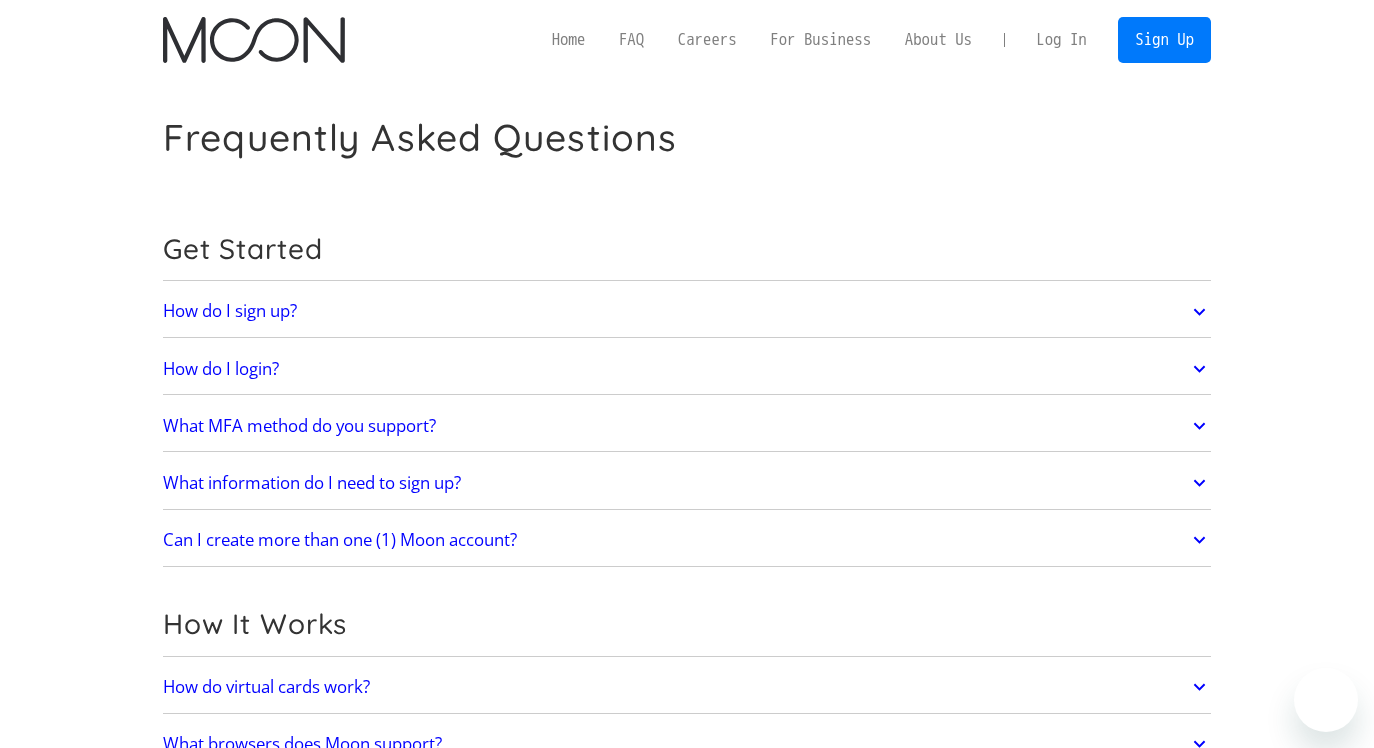 scroll, scrollTop: 0, scrollLeft: 0, axis: both 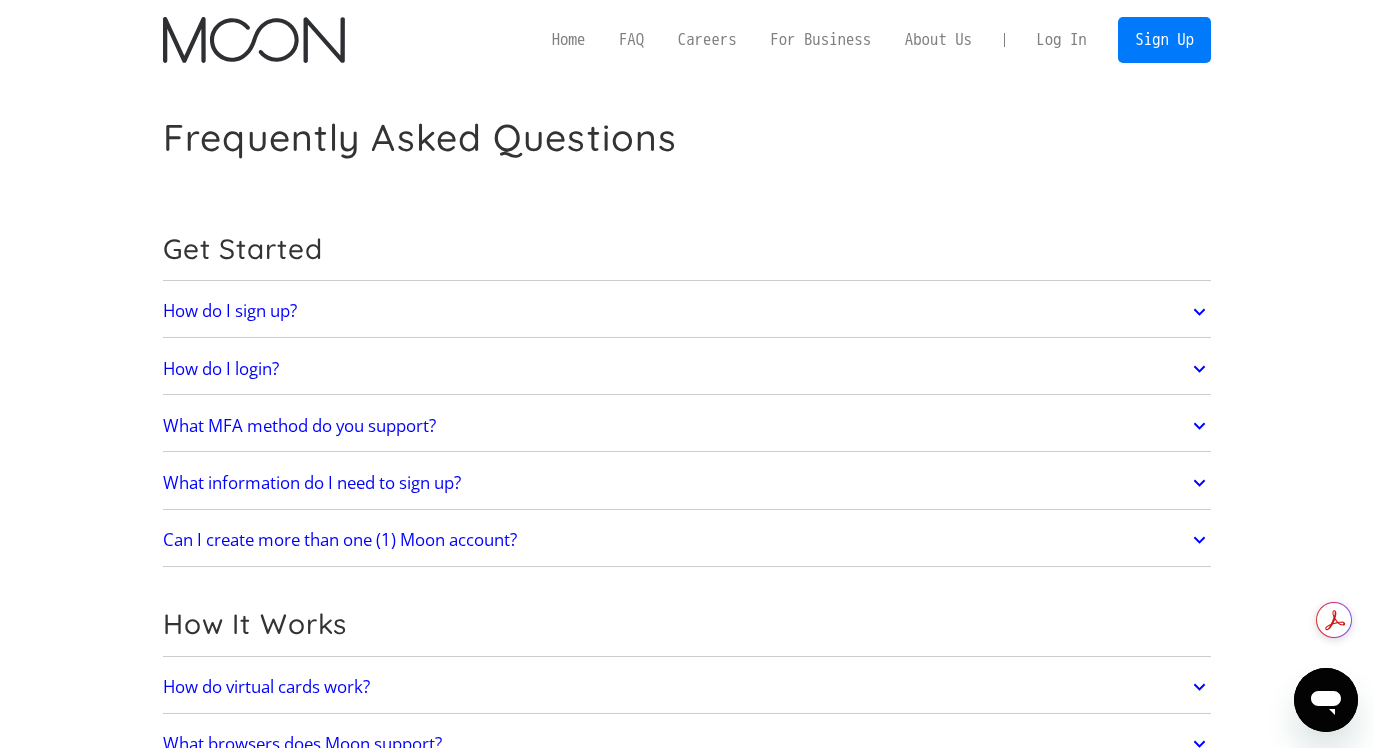 click on "What MFA method do you support?" at bounding box center [299, 426] 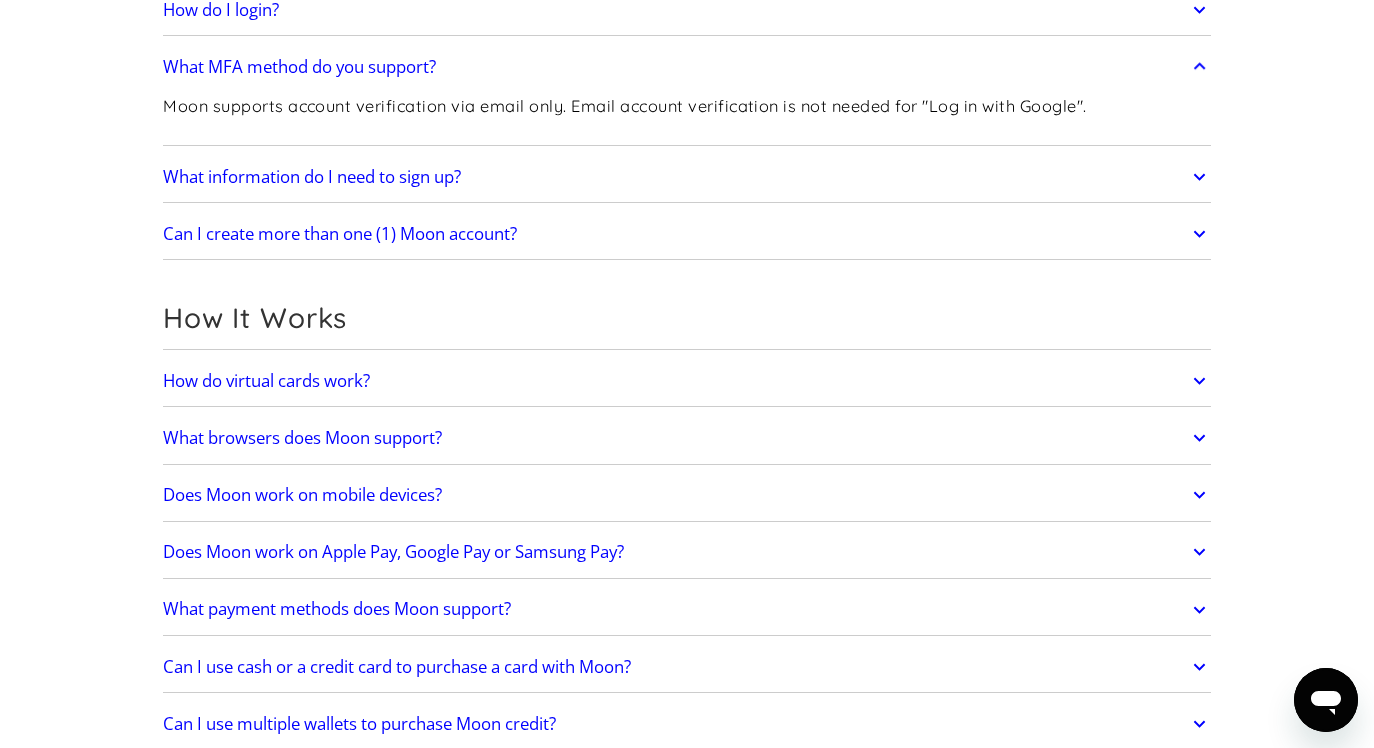 scroll, scrollTop: 361, scrollLeft: 0, axis: vertical 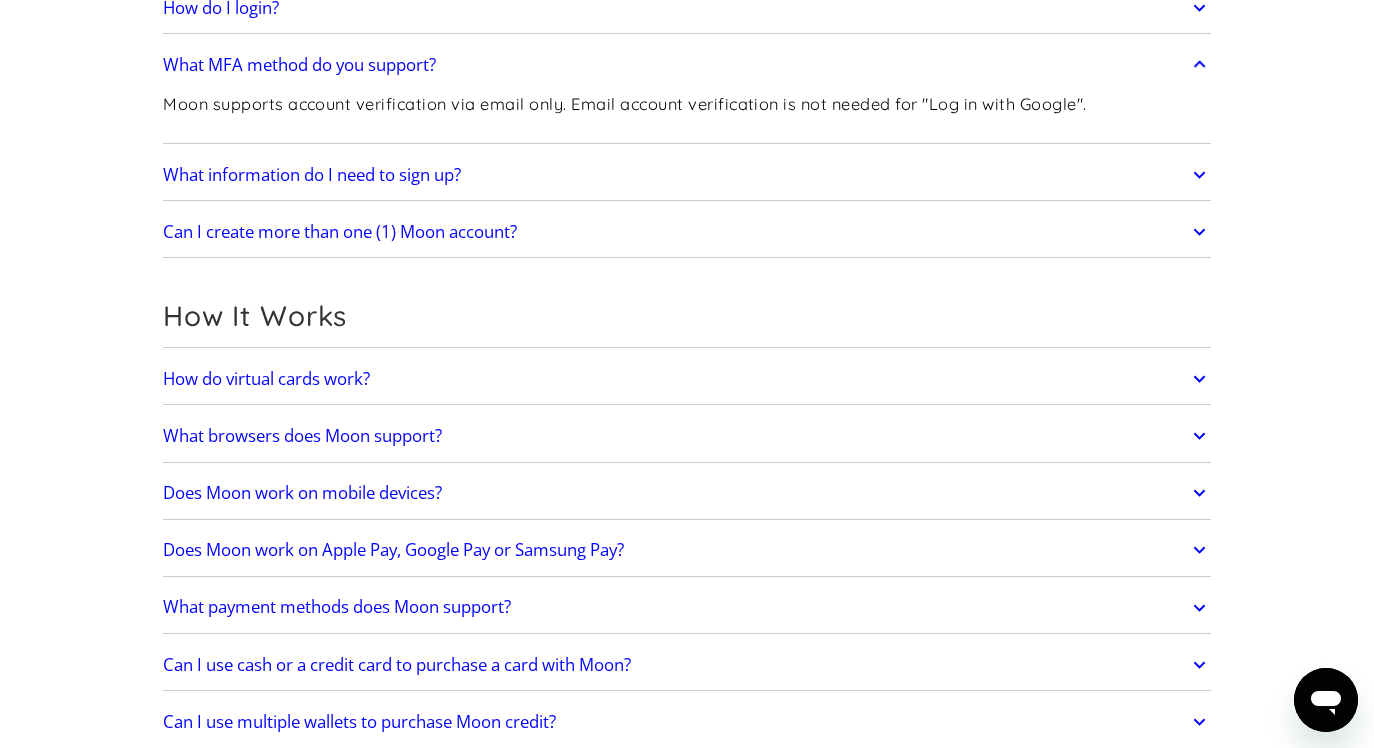 click on "How do virtual cards work?" at bounding box center [266, 379] 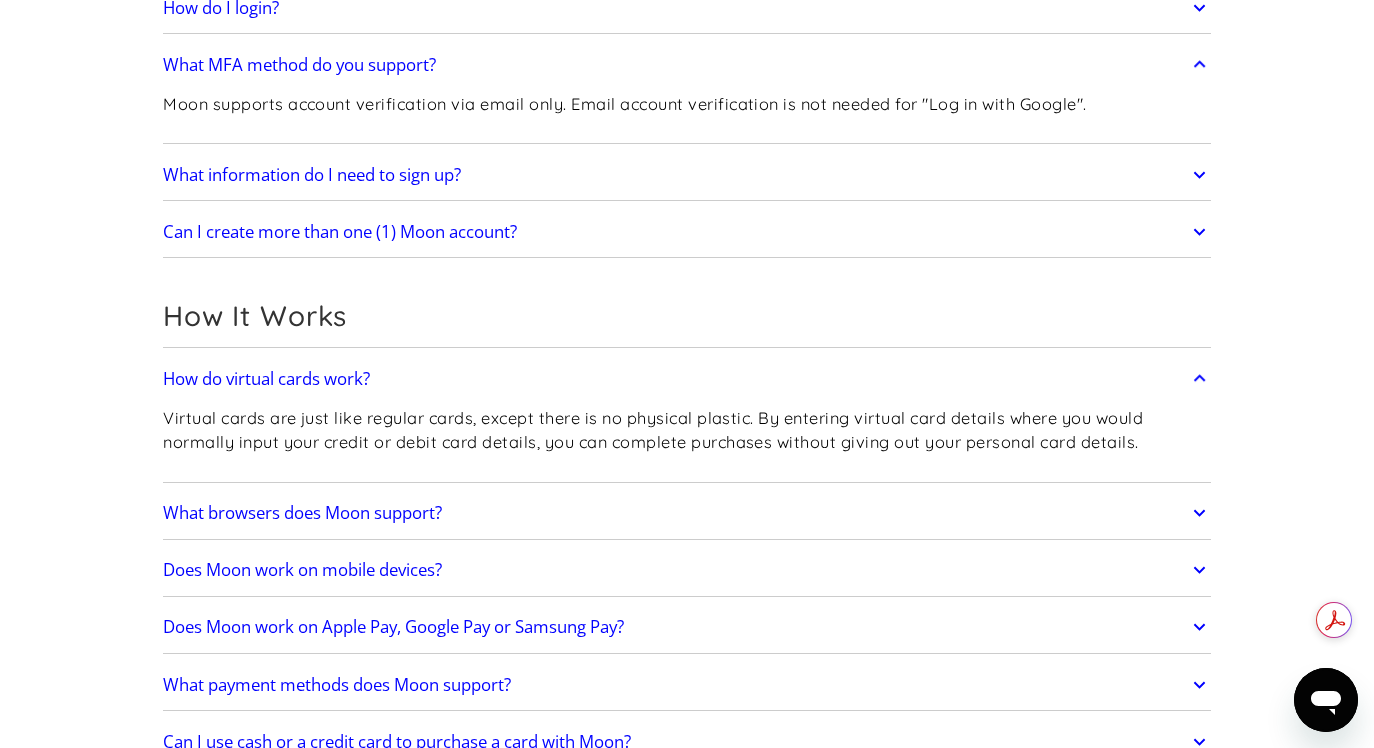 click on "What browsers does Moon support?" at bounding box center (302, 513) 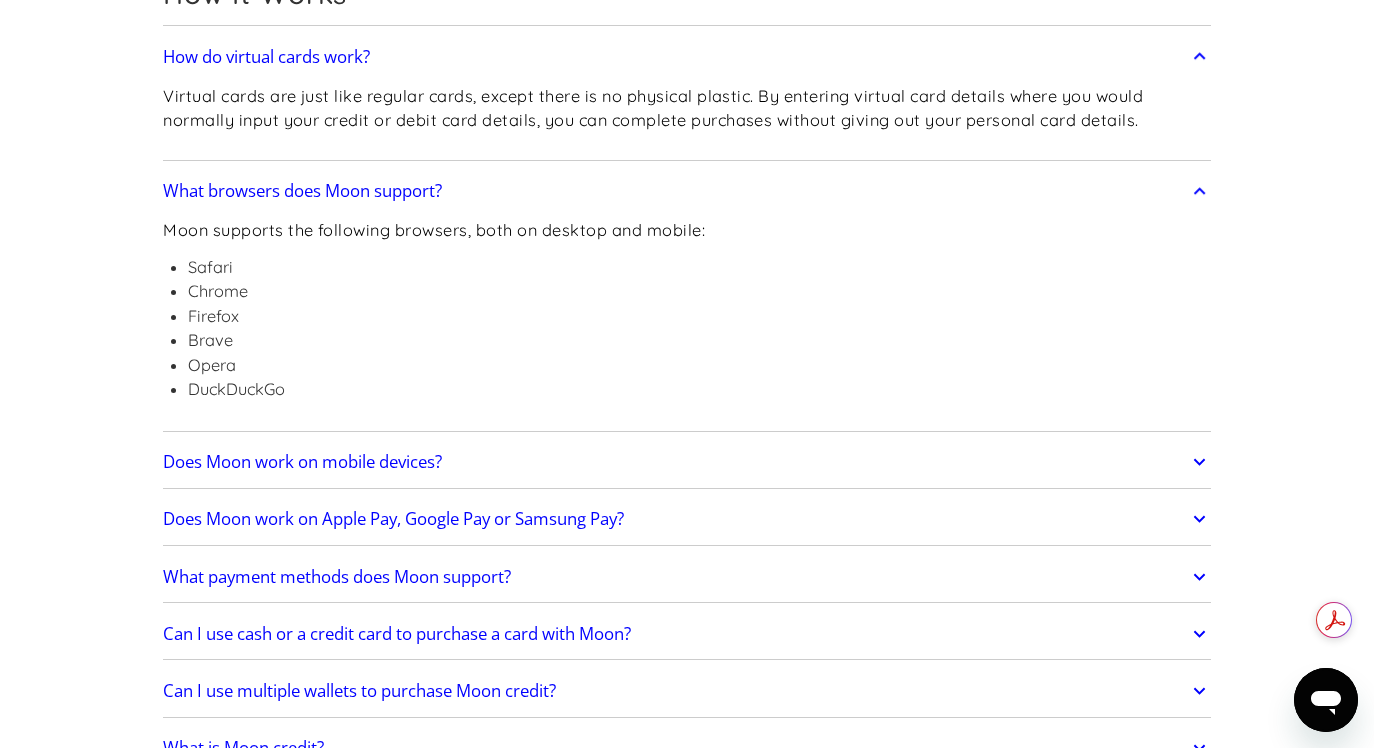 scroll, scrollTop: 693, scrollLeft: 0, axis: vertical 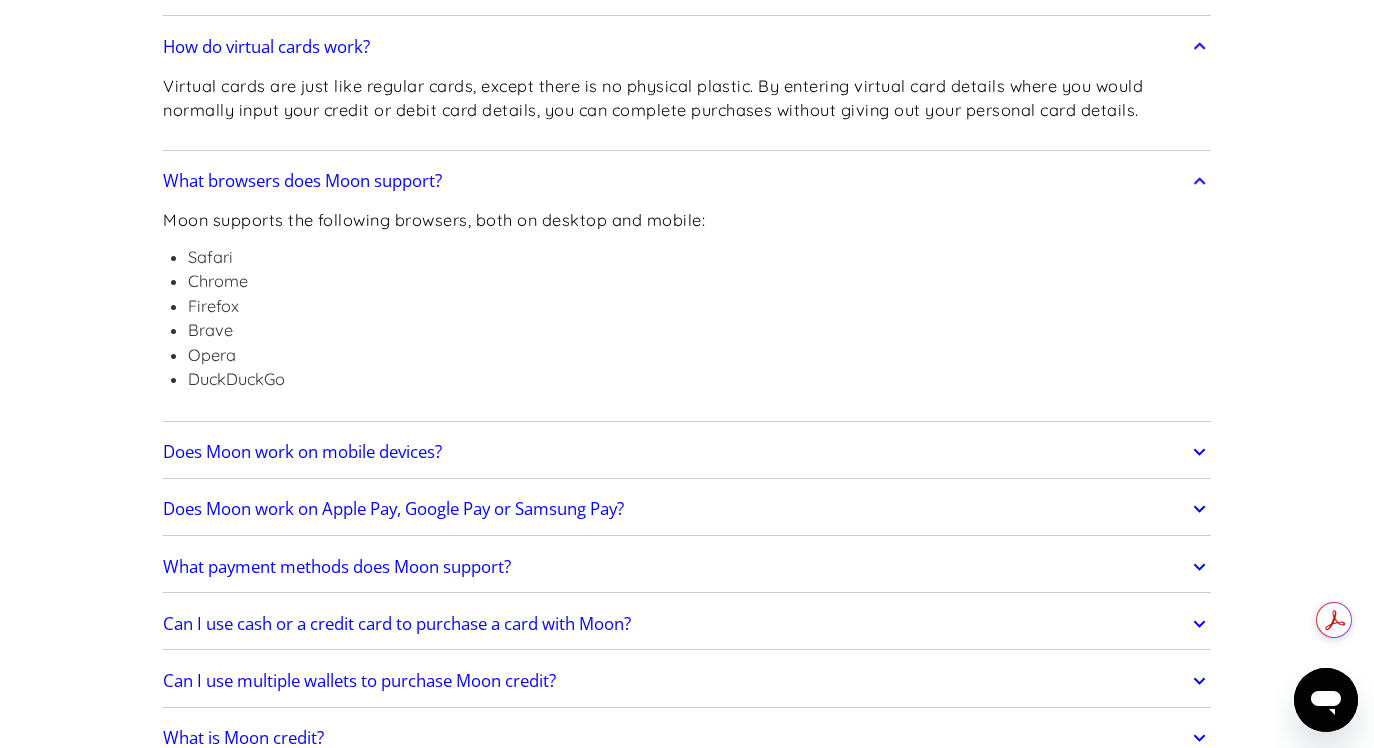 click on "Does Moon work on mobile devices?" at bounding box center (687, 452) 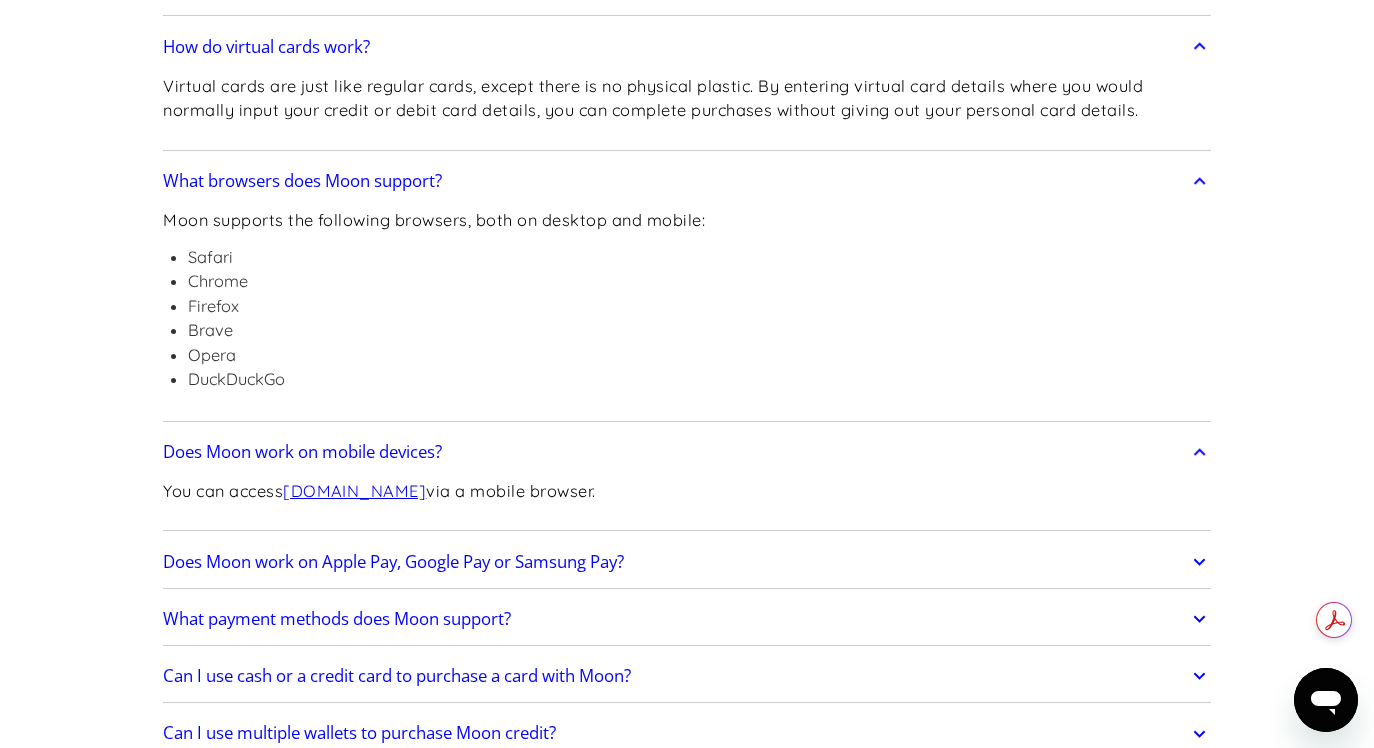 click on "Does Moon work on Apple Pay, Google Pay or Samsung Pay?" at bounding box center [393, 562] 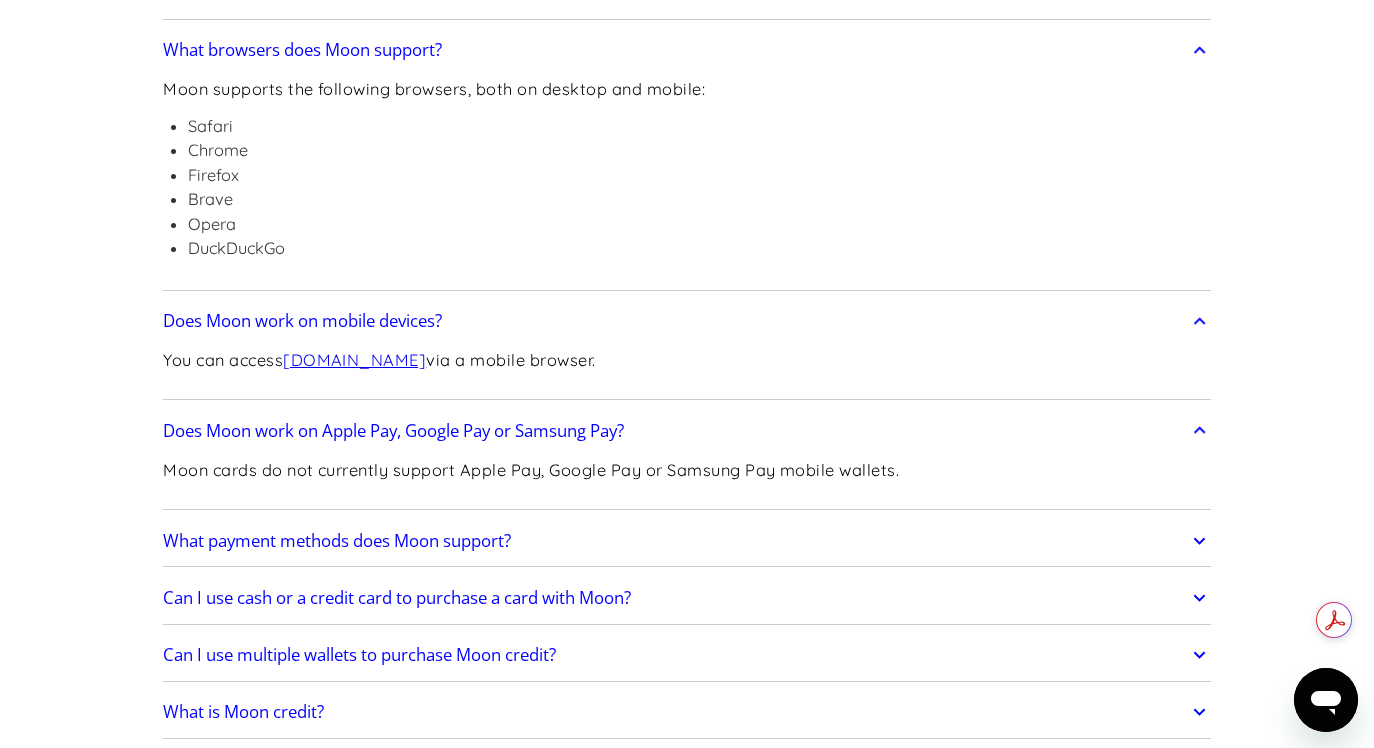 scroll, scrollTop: 828, scrollLeft: 0, axis: vertical 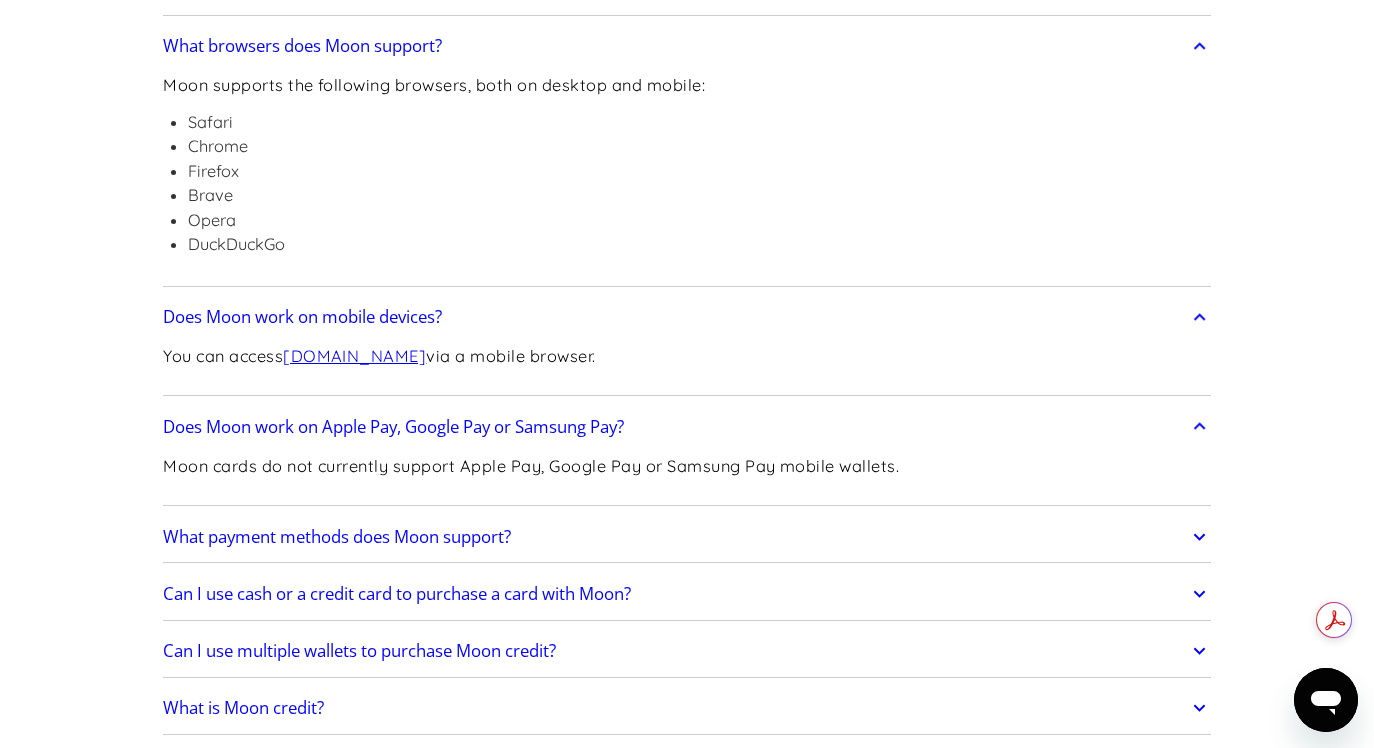 click on "What payment methods does Moon support?" at bounding box center [337, 537] 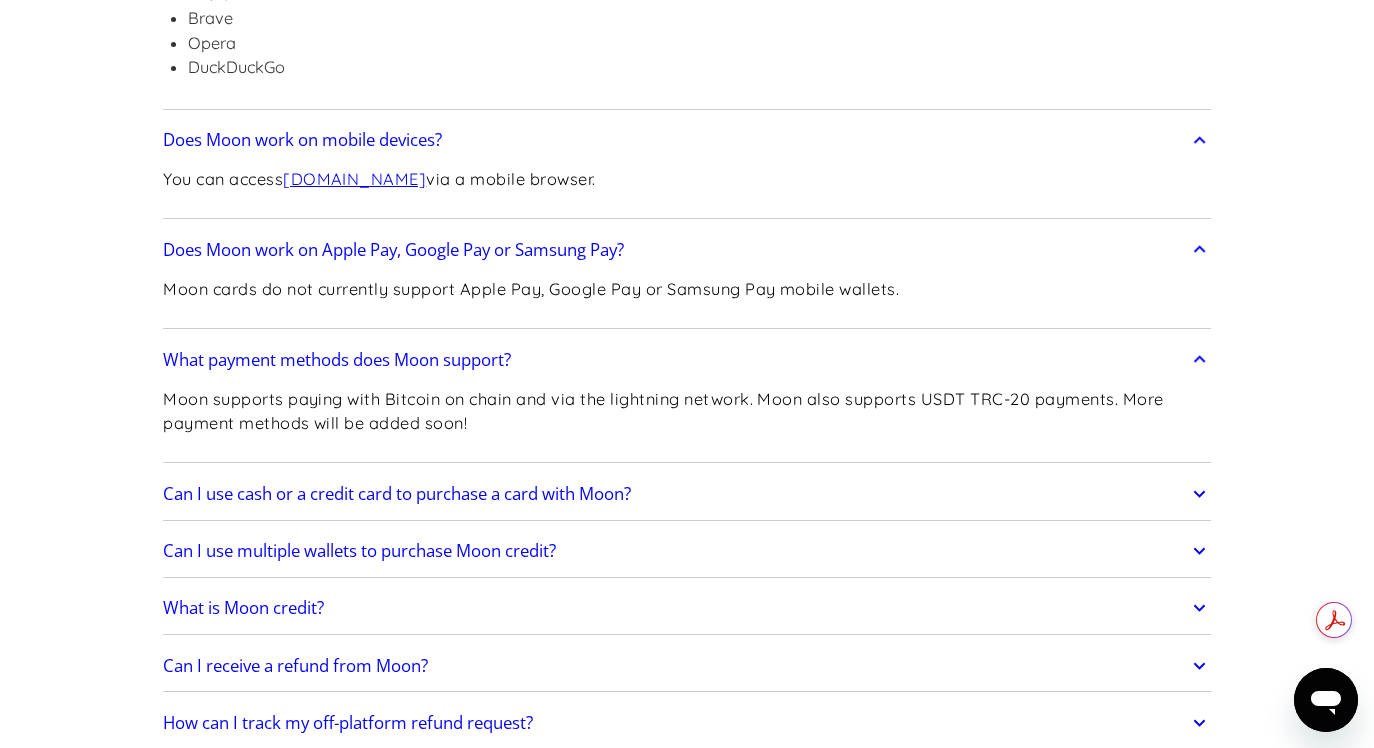 scroll, scrollTop: 1020, scrollLeft: 0, axis: vertical 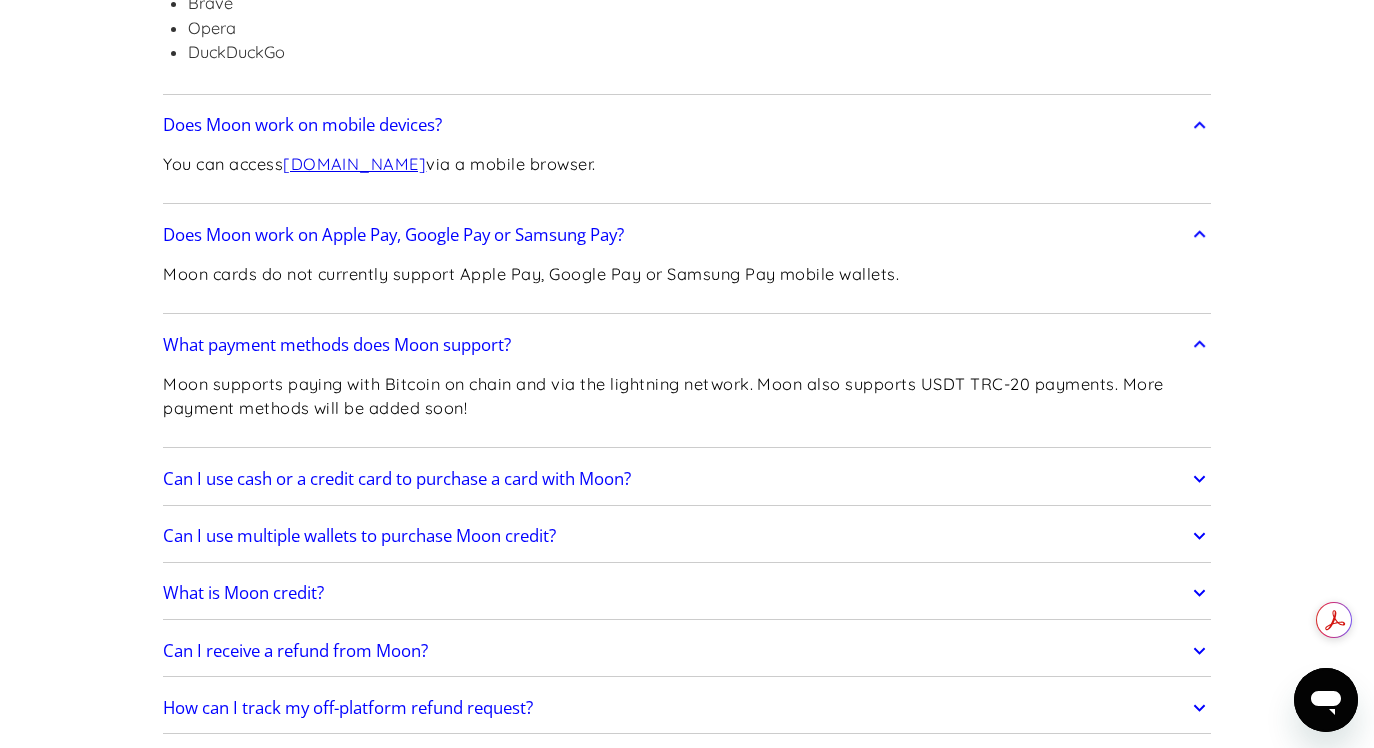 click on "Can I use cash or a credit card to purchase a card with Moon?" at bounding box center (397, 479) 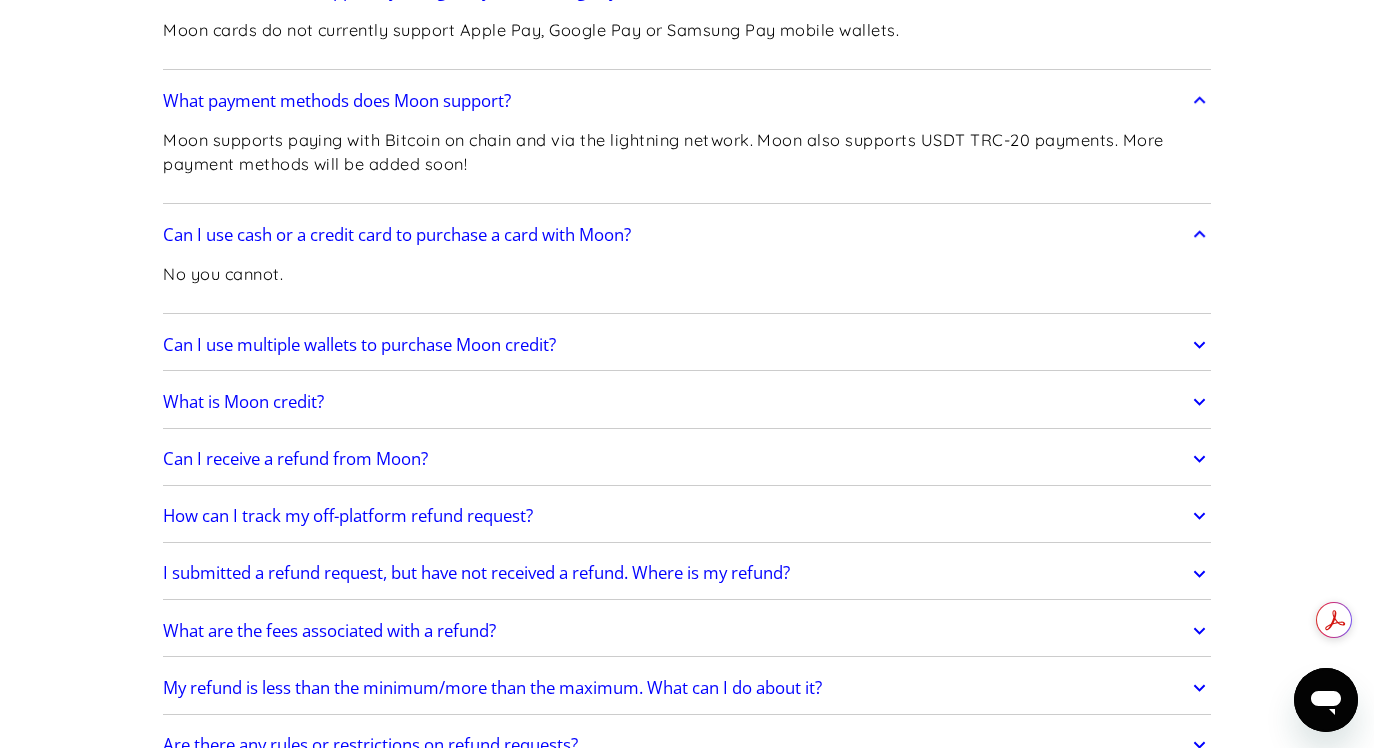 scroll, scrollTop: 1269, scrollLeft: 0, axis: vertical 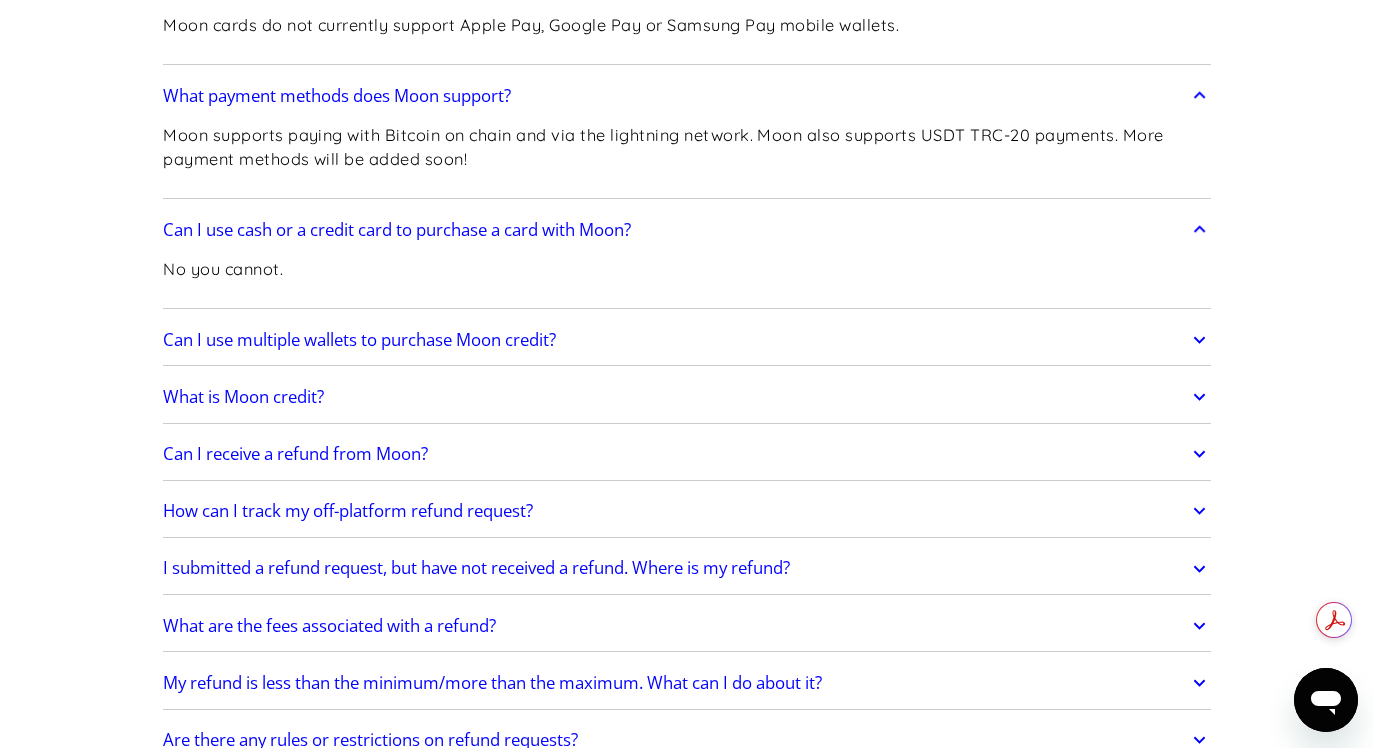 click on "How do virtual cards work? Virtual cards are just like regular cards, except there is no physical plastic. By entering virtual card details where you would normally input your credit or debit card details, you can complete purchases without giving out your personal card details.
What browsers does Moon support? Moon supports the following browsers, both on desktop and mobile: Safari Chrome Firefox Brave Opera DuckDuckGo
Does Moon work on mobile devices?  You can access  paywithmoon.com  via a mobile browser.
Does Moon work on Apple Pay, Google Pay or Samsung Pay? Moon cards do not currently support Apple Pay, Google Pay or Samsung Pay mobile wallets.
What payment methods does Moon support? Moon supports paying with Bitcoin on chain and via the lightning network. Moon also supports USDT TRC-20 payments. More payment methods will be added soon!
Can I use cash or a credit card to purchase a card with Moon? No you cannot.
Can I use multiple wallets to purchase Moon credit?
What is Moon credit?" at bounding box center (687, 106) 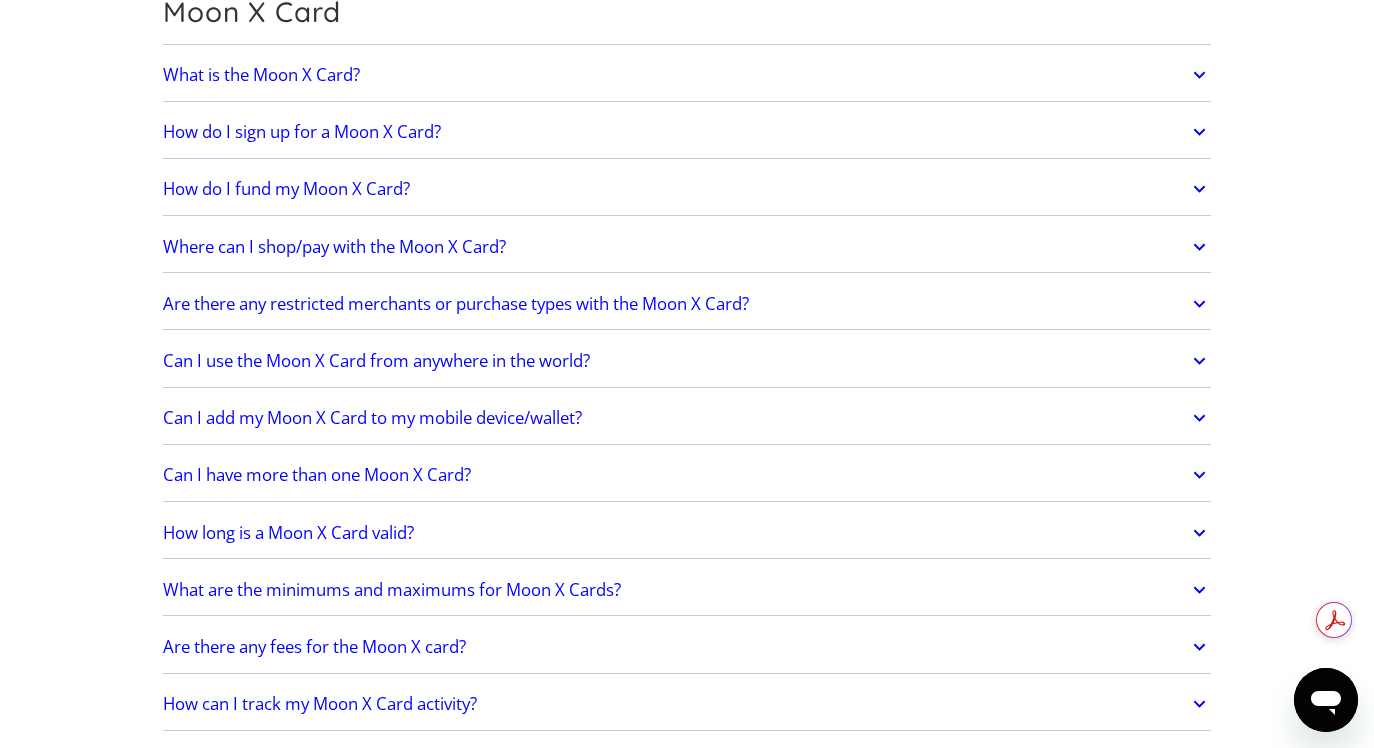 scroll, scrollTop: 2089, scrollLeft: 0, axis: vertical 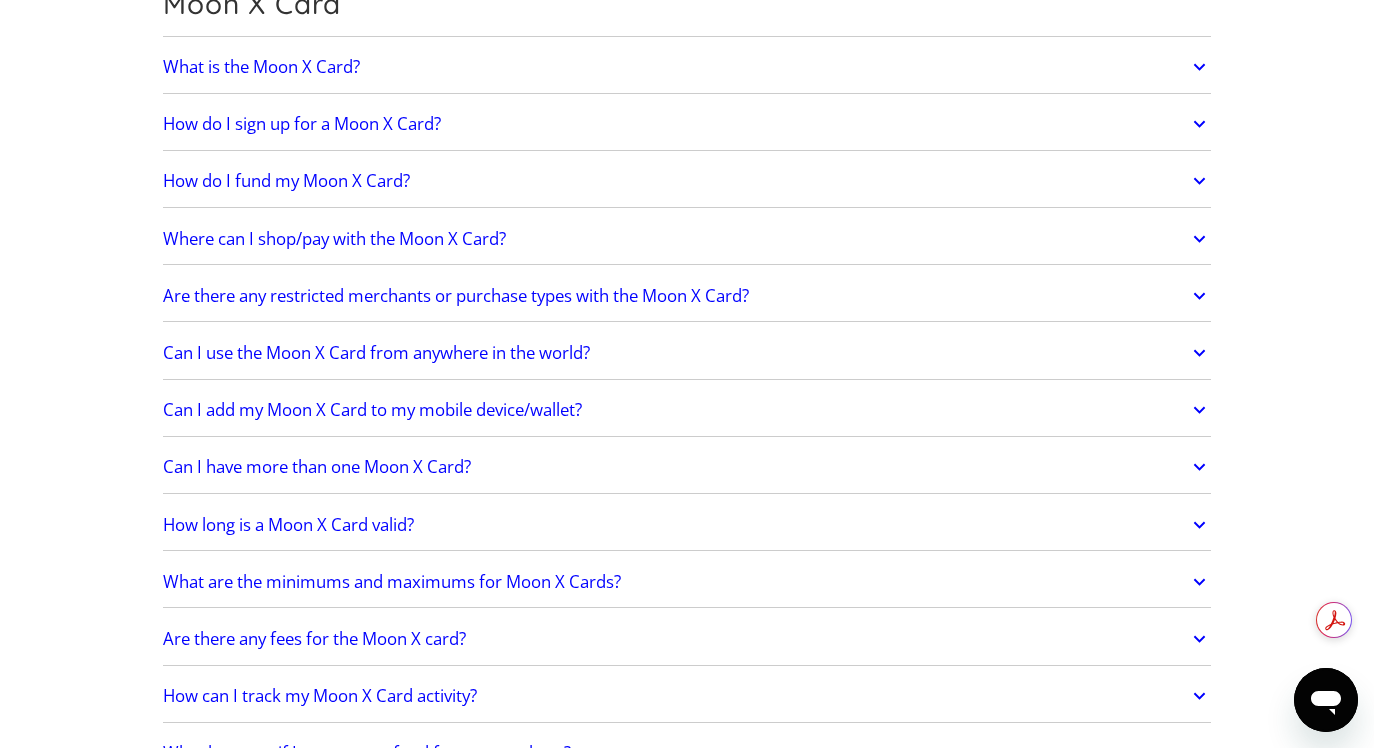 click on "What is the Moon X Card?" at bounding box center [261, 67] 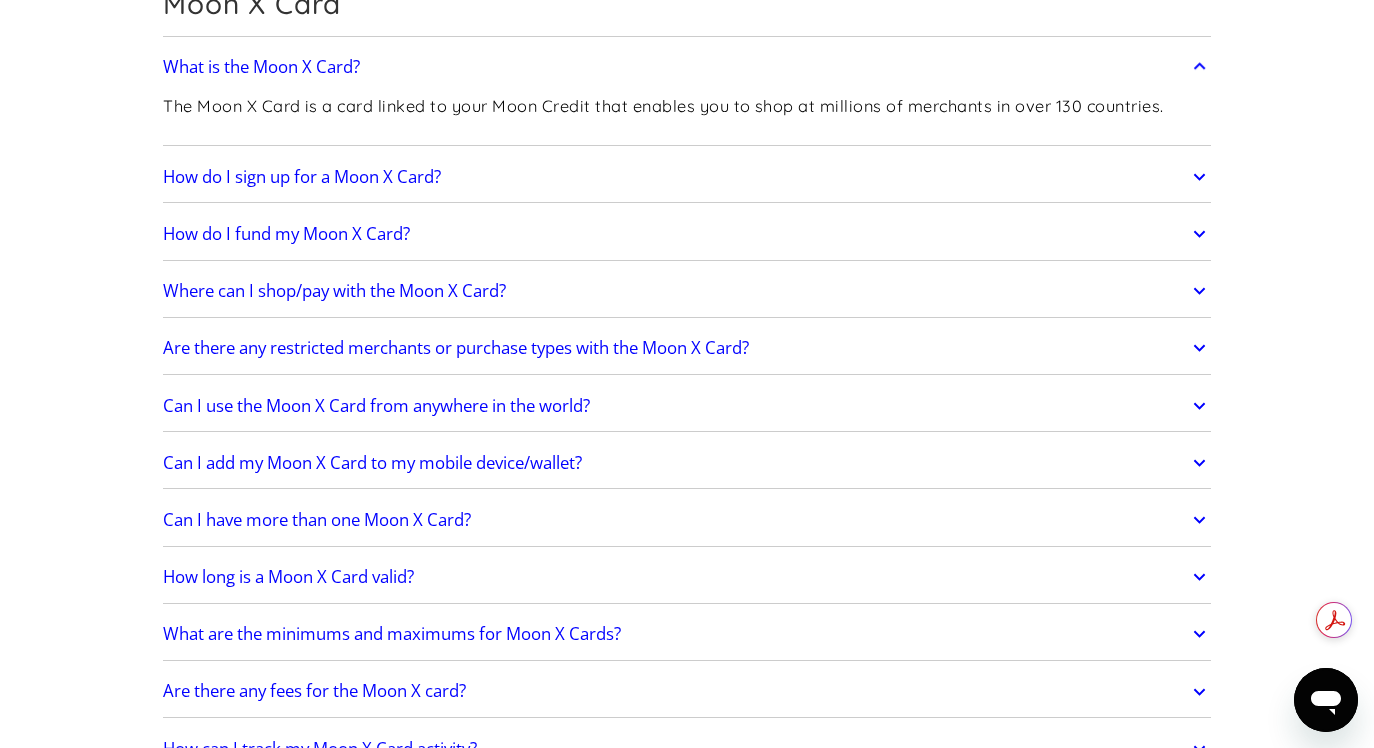 click on "How do I sign up for a Moon X Card?" at bounding box center [302, 177] 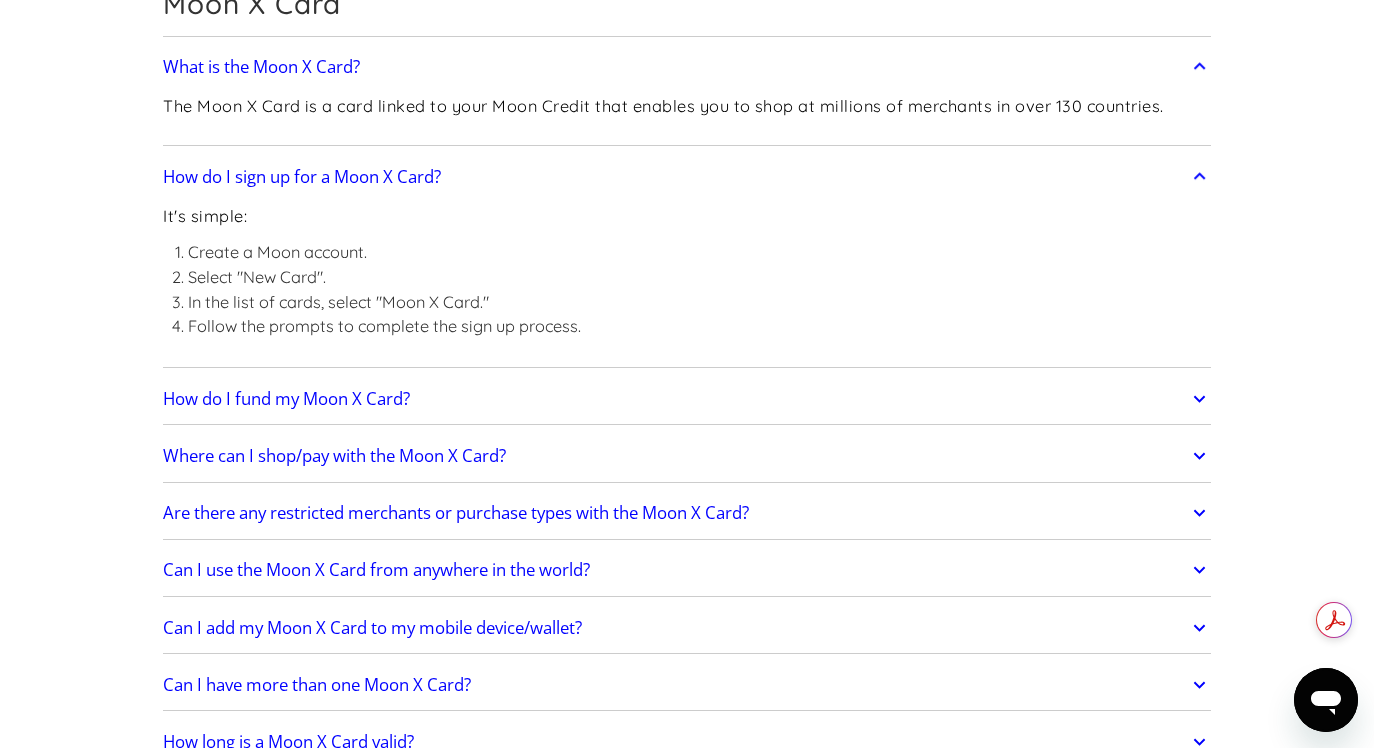 click on "How do I fund my Moon X Card?" at bounding box center (687, 399) 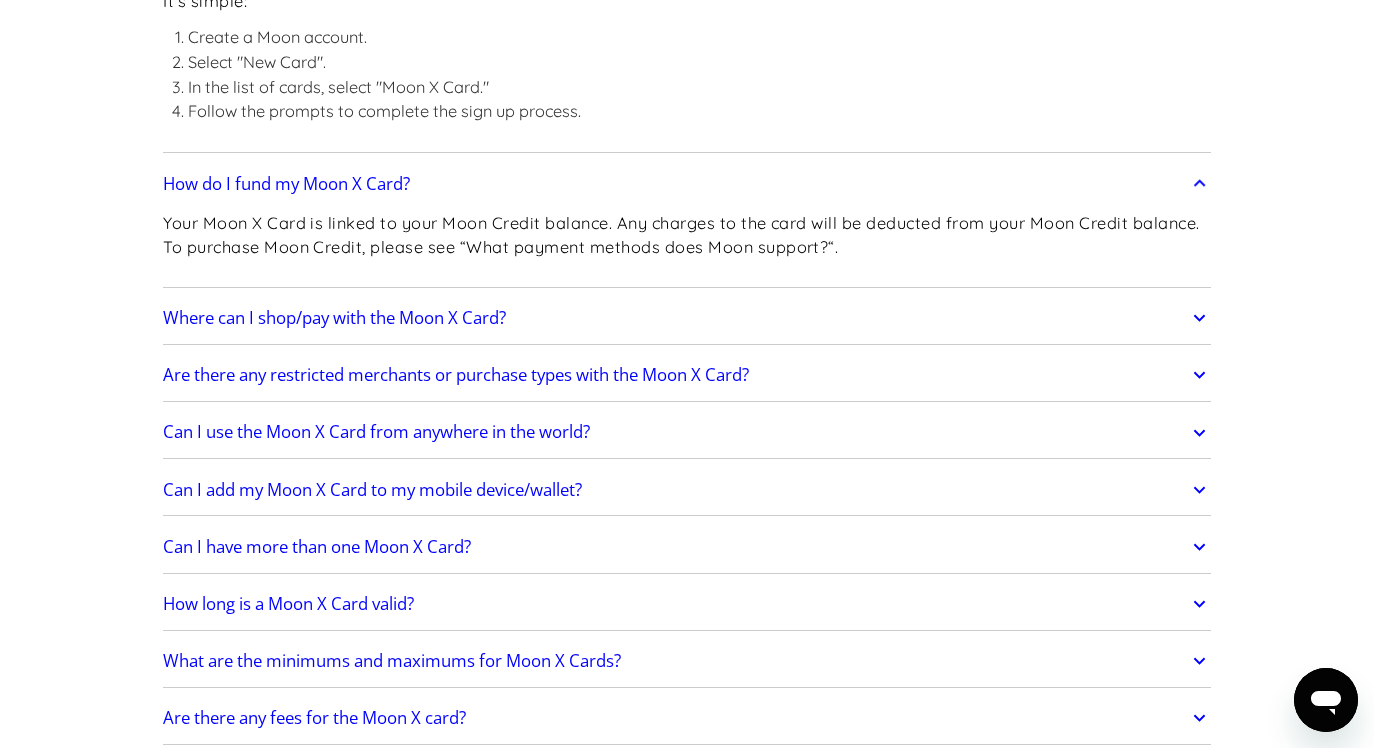 scroll, scrollTop: 2336, scrollLeft: 0, axis: vertical 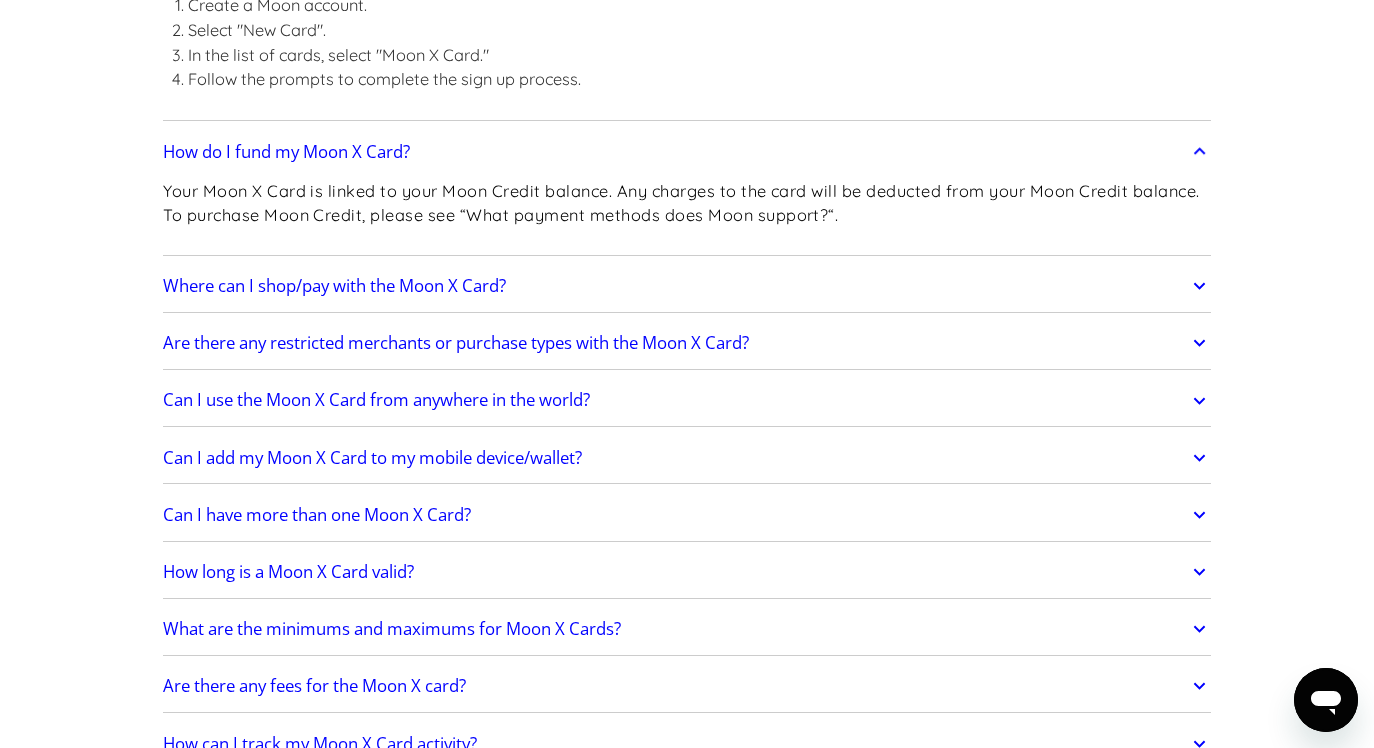 click on "Where can I shop/pay with the Moon X Card?" at bounding box center (334, 286) 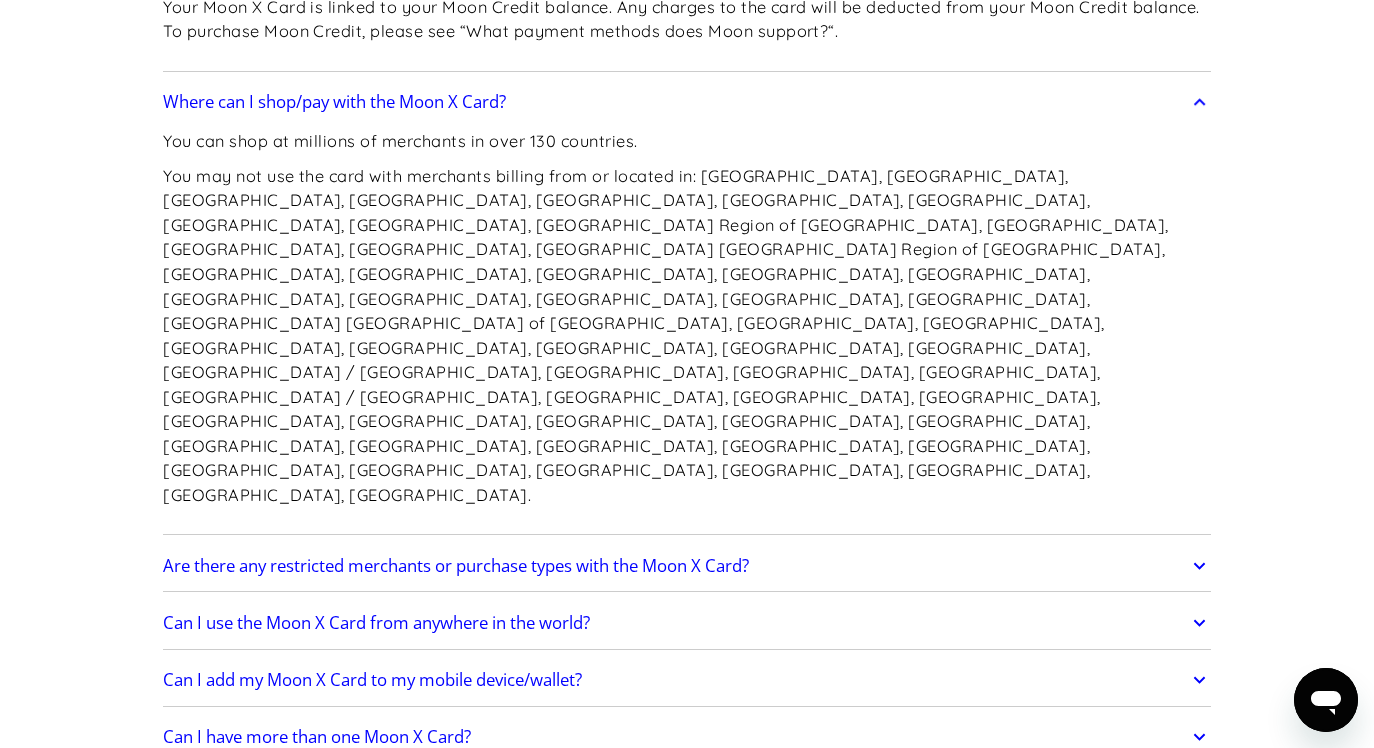 scroll, scrollTop: 2540, scrollLeft: 0, axis: vertical 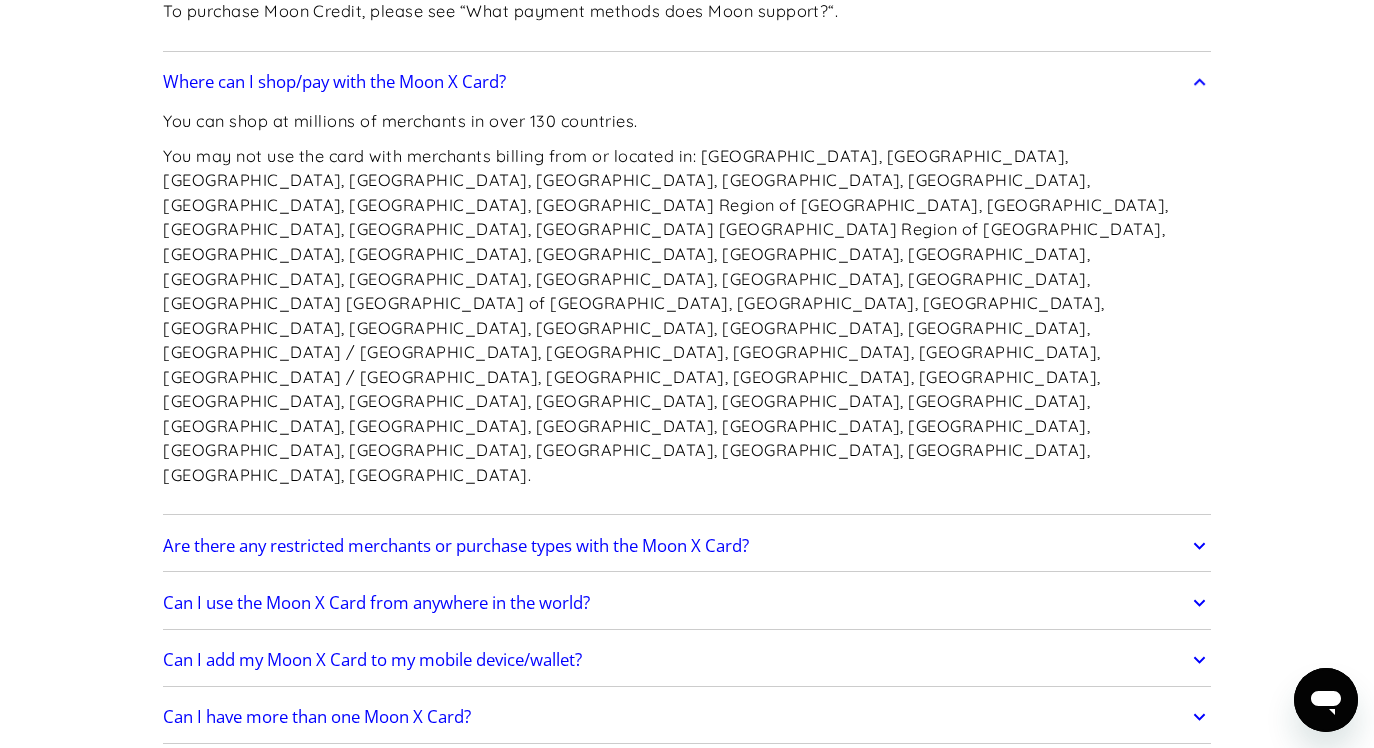 click on "Are there any restricted merchants or purchase types with the Moon X Card?" at bounding box center [456, 546] 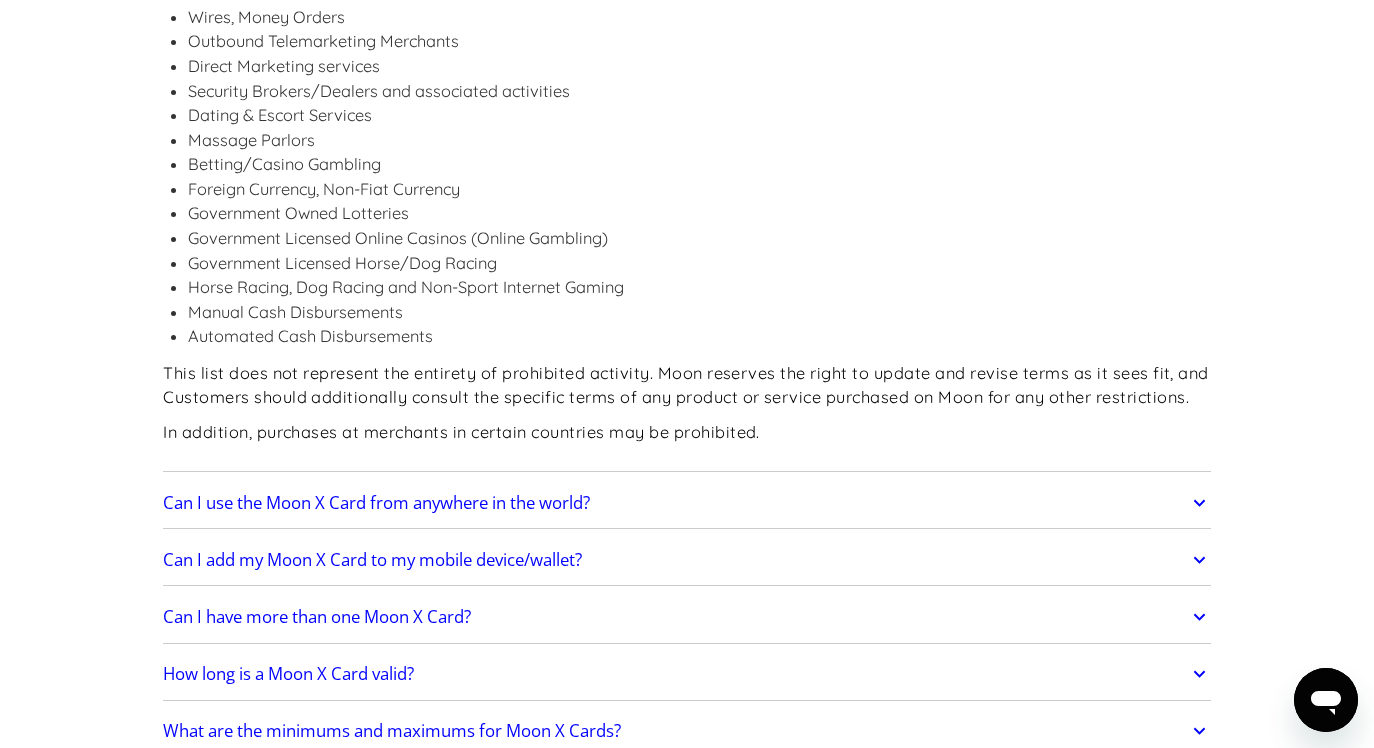 scroll, scrollTop: 3217, scrollLeft: 0, axis: vertical 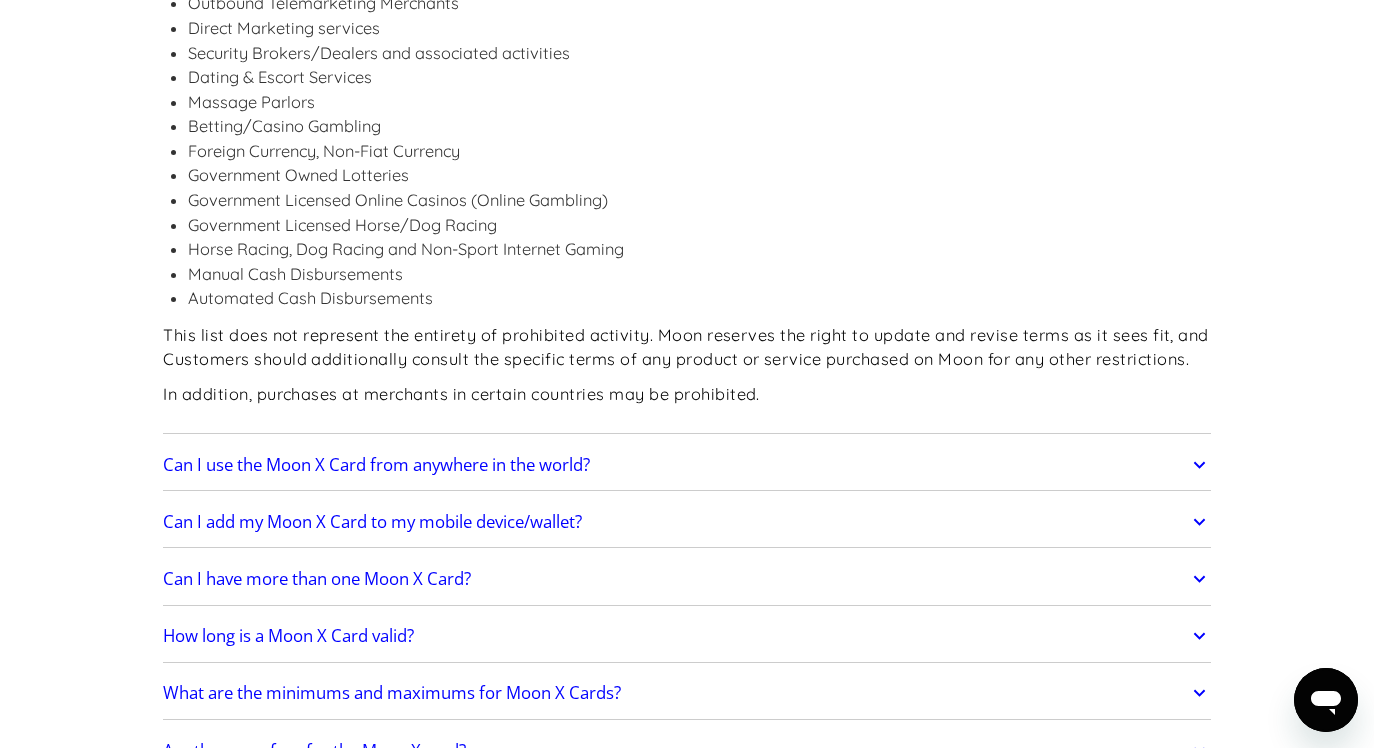 click on "Can I use the Moon X Card from anywhere in the world?" at bounding box center (687, 465) 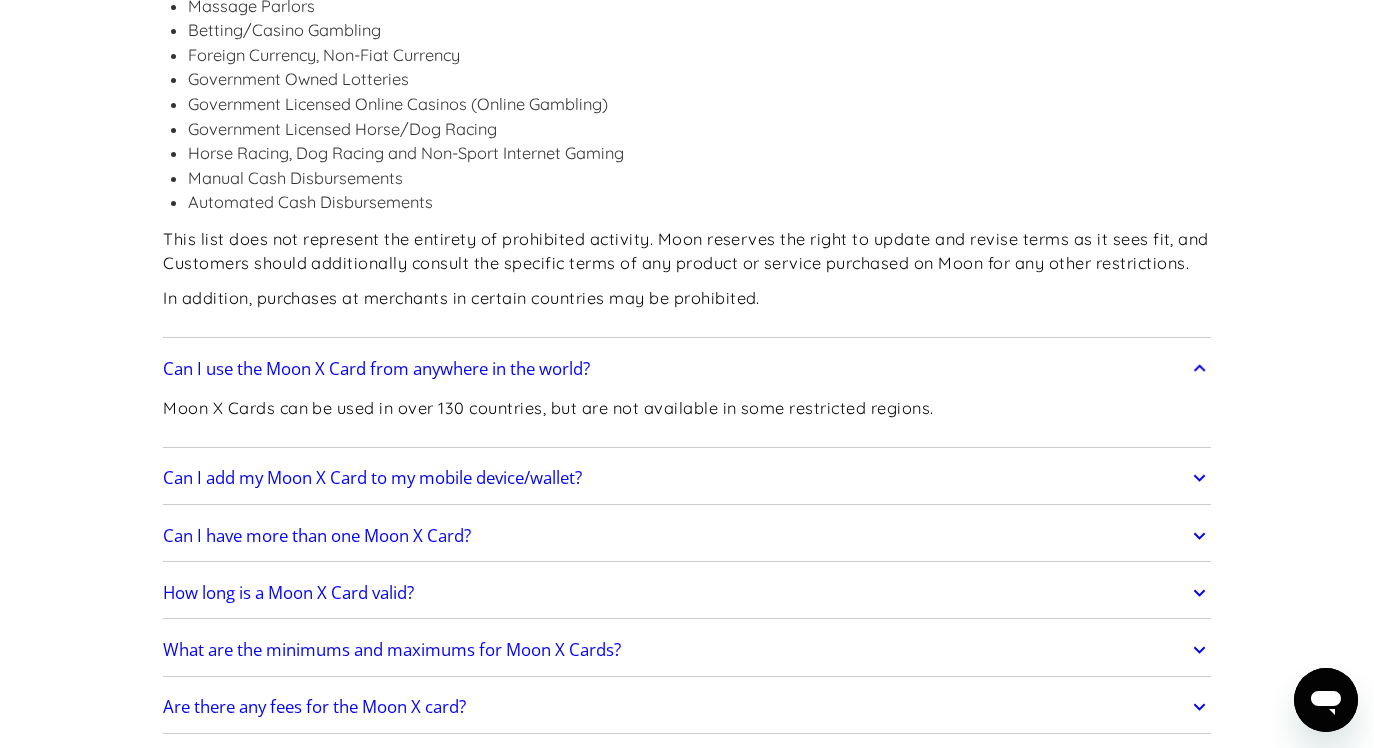 scroll, scrollTop: 3315, scrollLeft: 0, axis: vertical 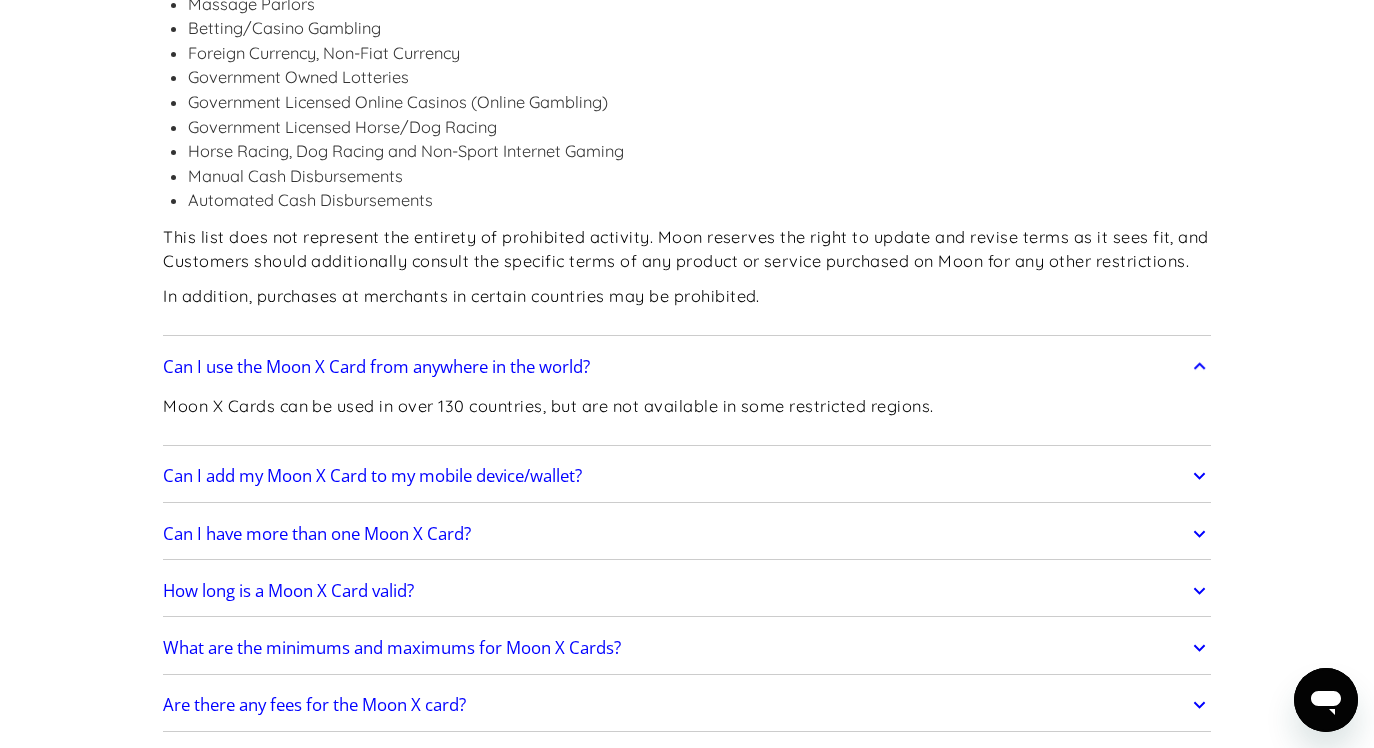 click on "Can I add my Moon X Card to my mobile device/wallet?" at bounding box center (372, 476) 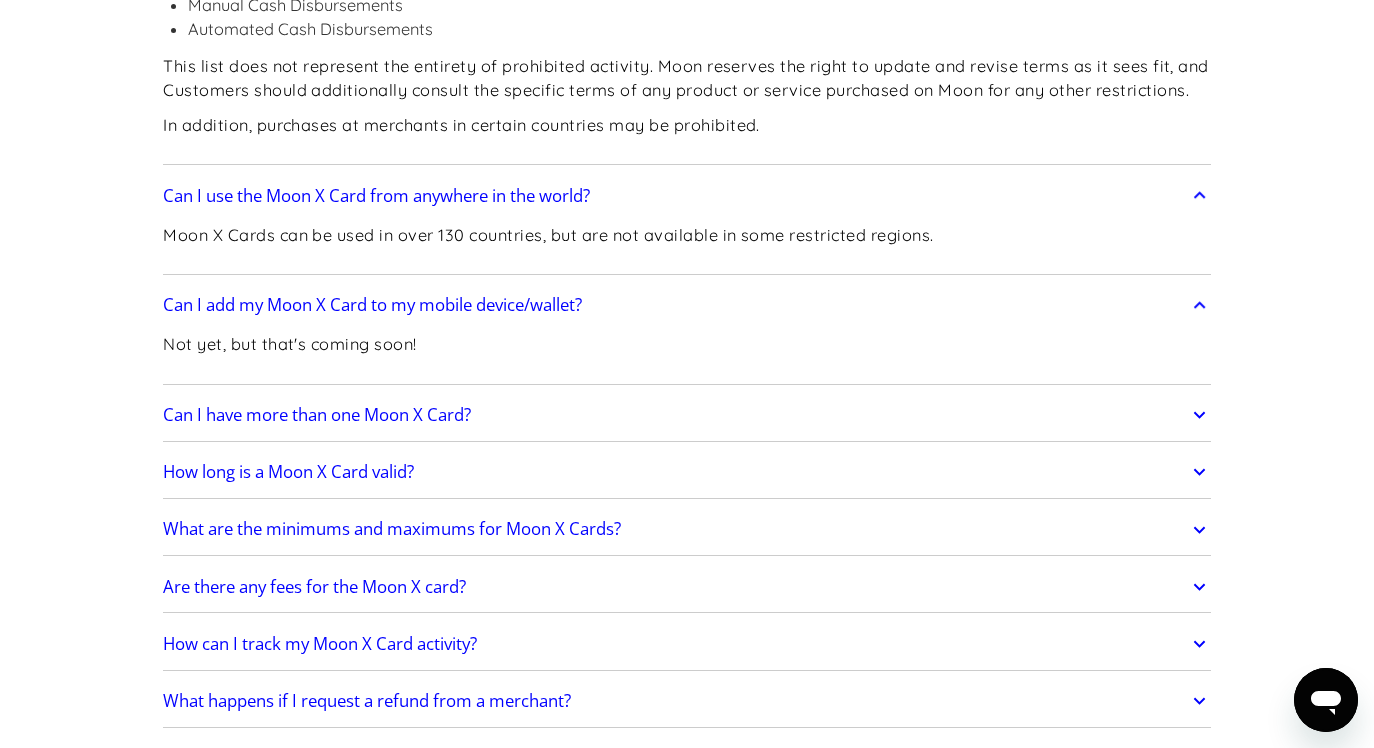 scroll, scrollTop: 3503, scrollLeft: 0, axis: vertical 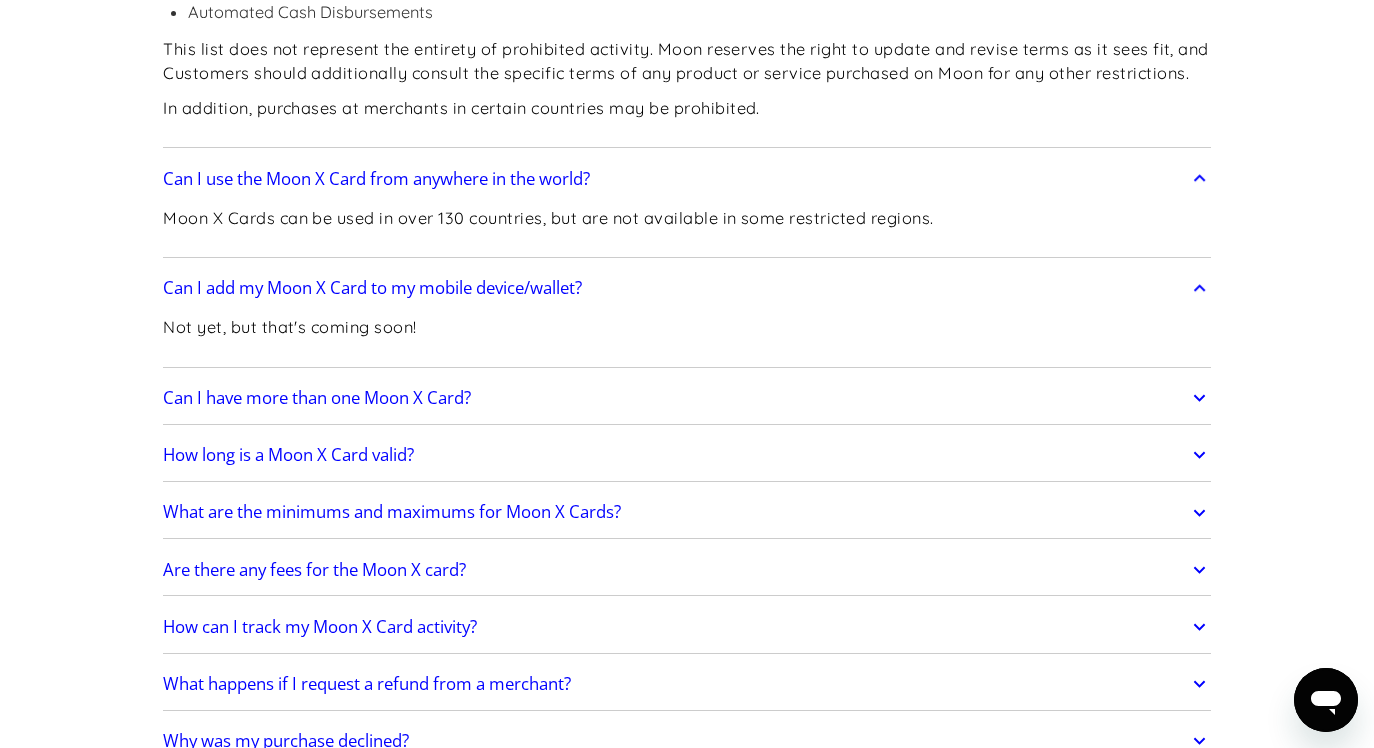 click on "How long is a Moon X Card valid?" at bounding box center [687, 455] 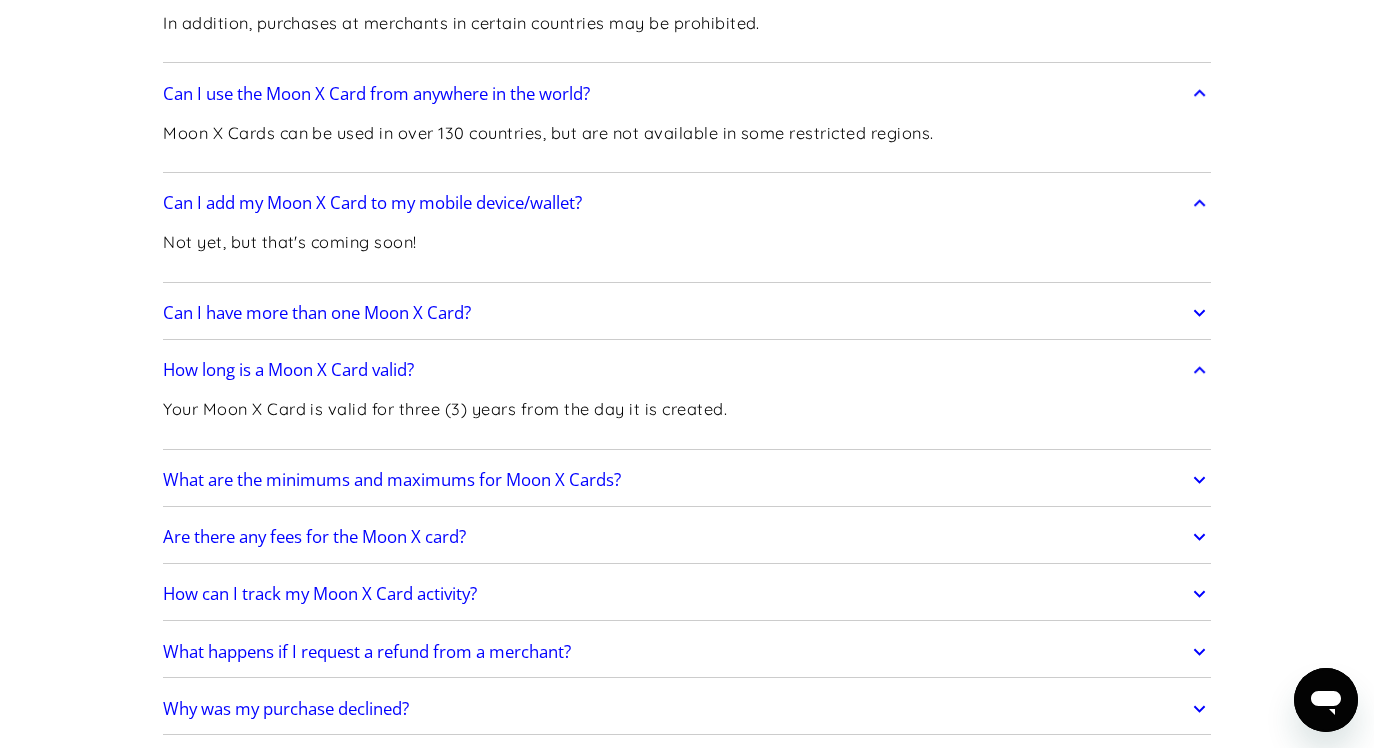 scroll, scrollTop: 3589, scrollLeft: 0, axis: vertical 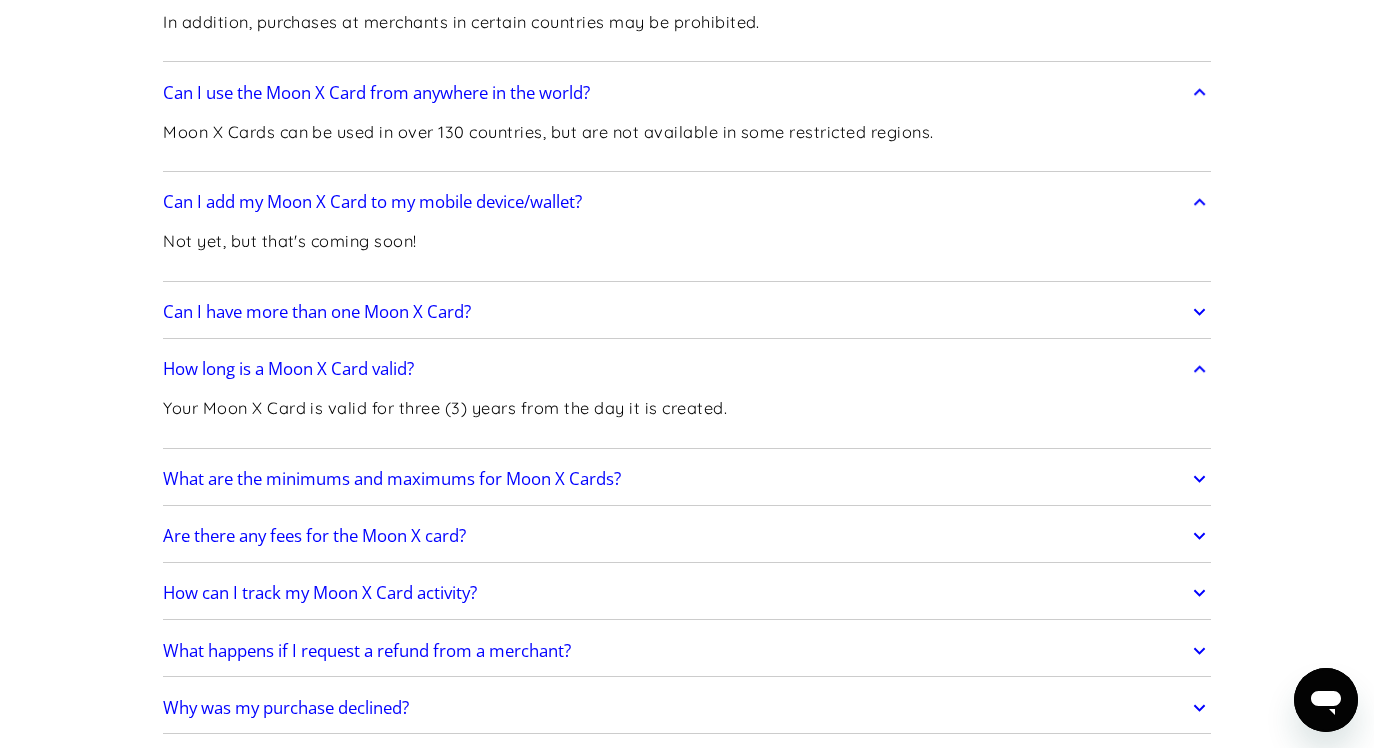click on "What are the minimums and maximums for Moon X Cards?" at bounding box center [392, 479] 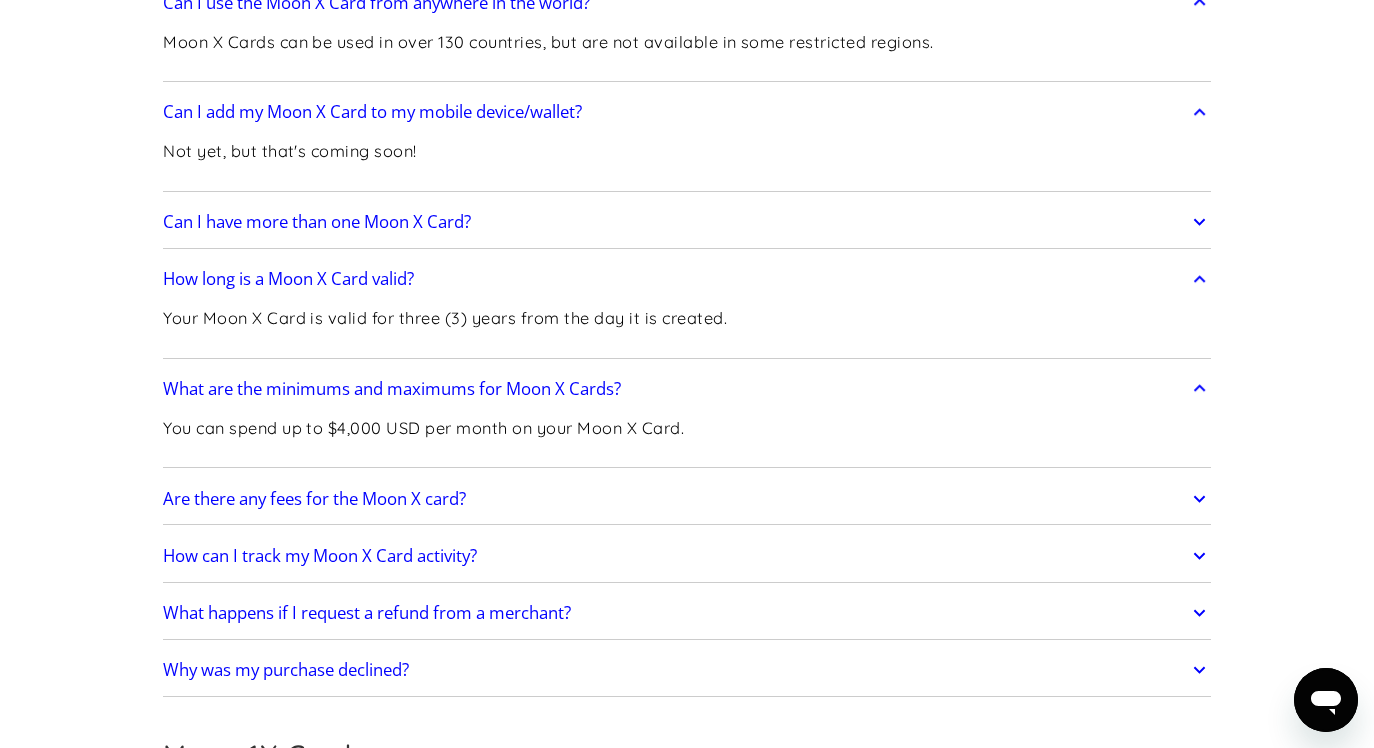 scroll, scrollTop: 3678, scrollLeft: 0, axis: vertical 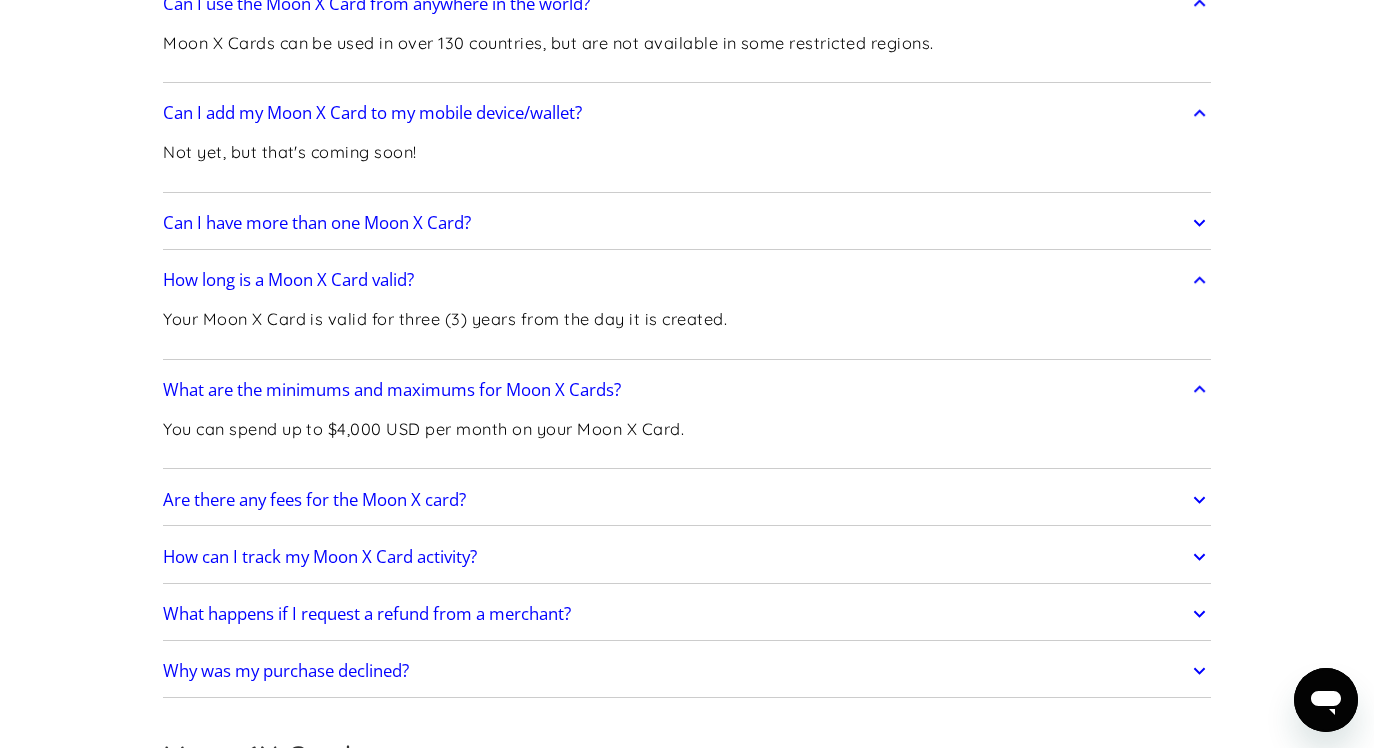 click on "Are there any fees for the Moon X card?" at bounding box center (314, 500) 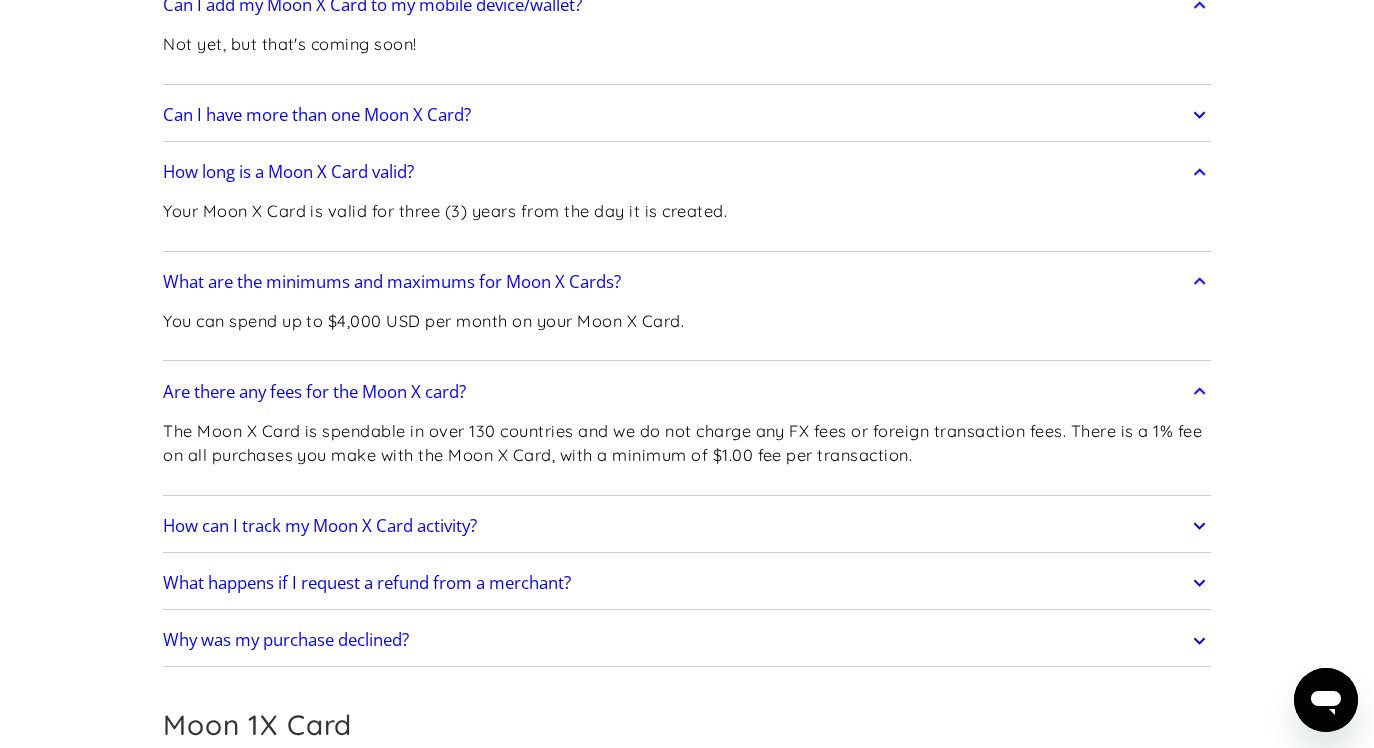 scroll, scrollTop: 3794, scrollLeft: 0, axis: vertical 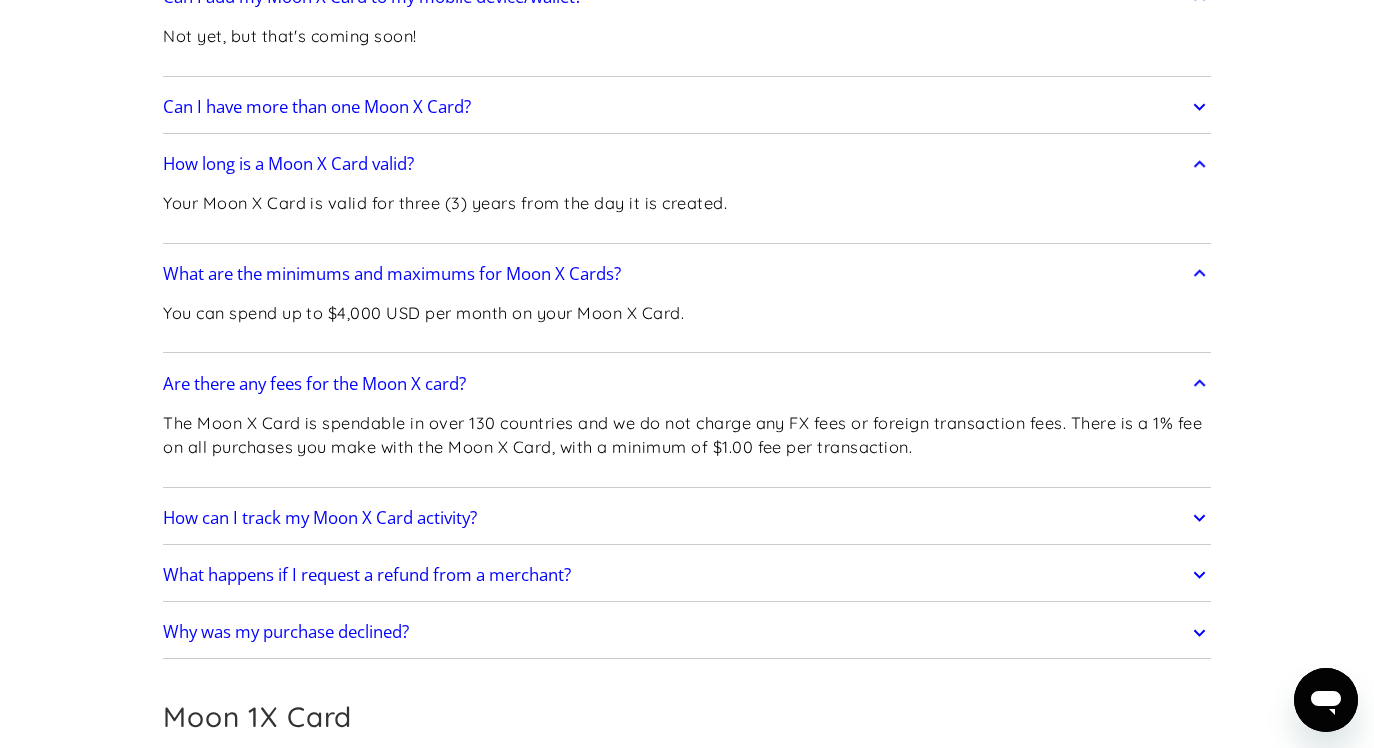 click on "How can I track my Moon X Card activity?" at bounding box center (320, 518) 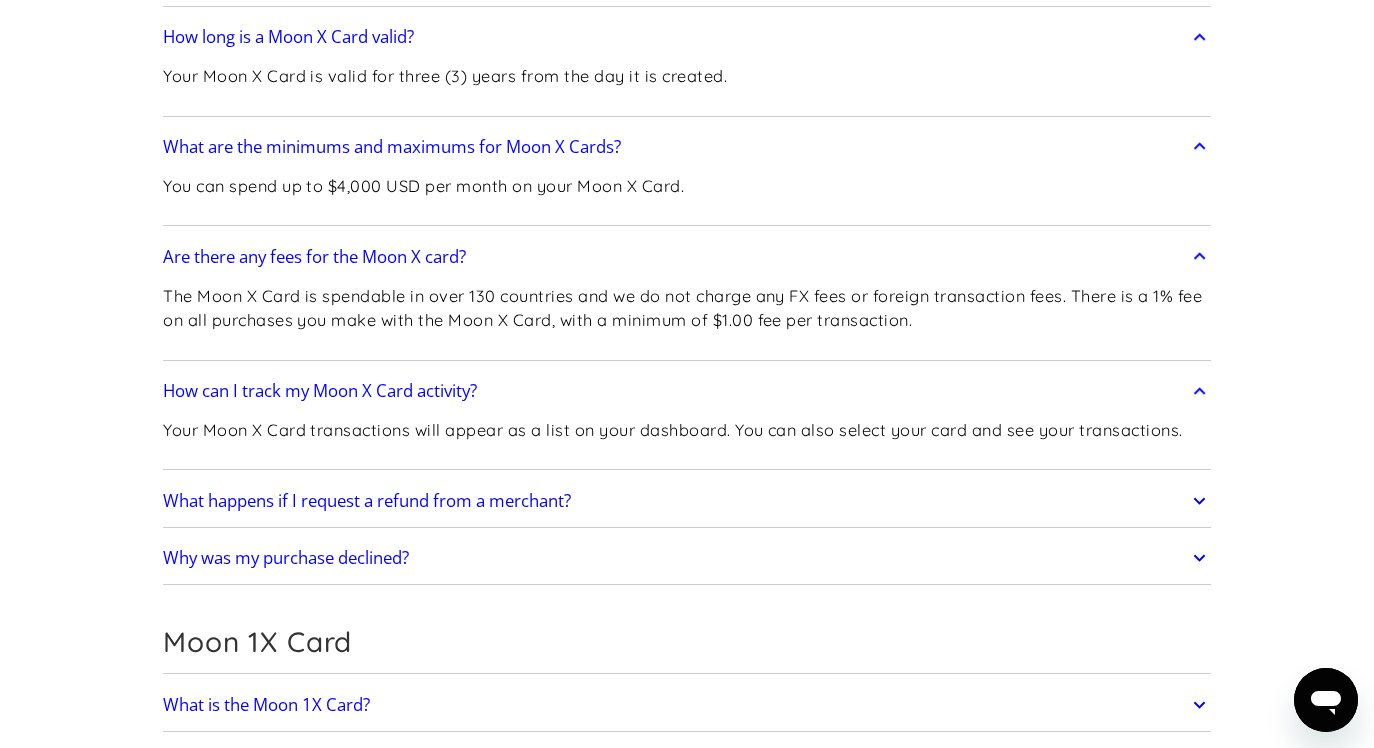 scroll, scrollTop: 3949, scrollLeft: 0, axis: vertical 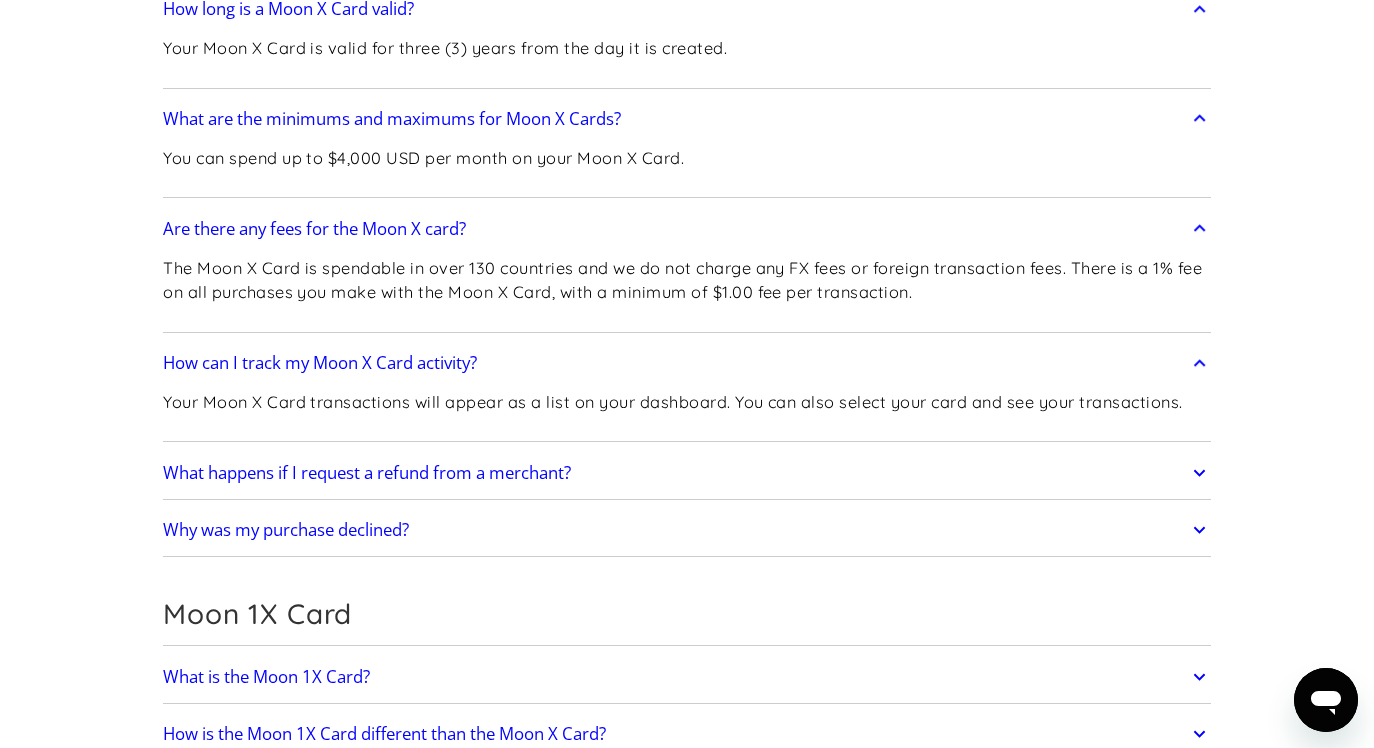 click on "What happens if I request a refund from a merchant?" at bounding box center [687, 473] 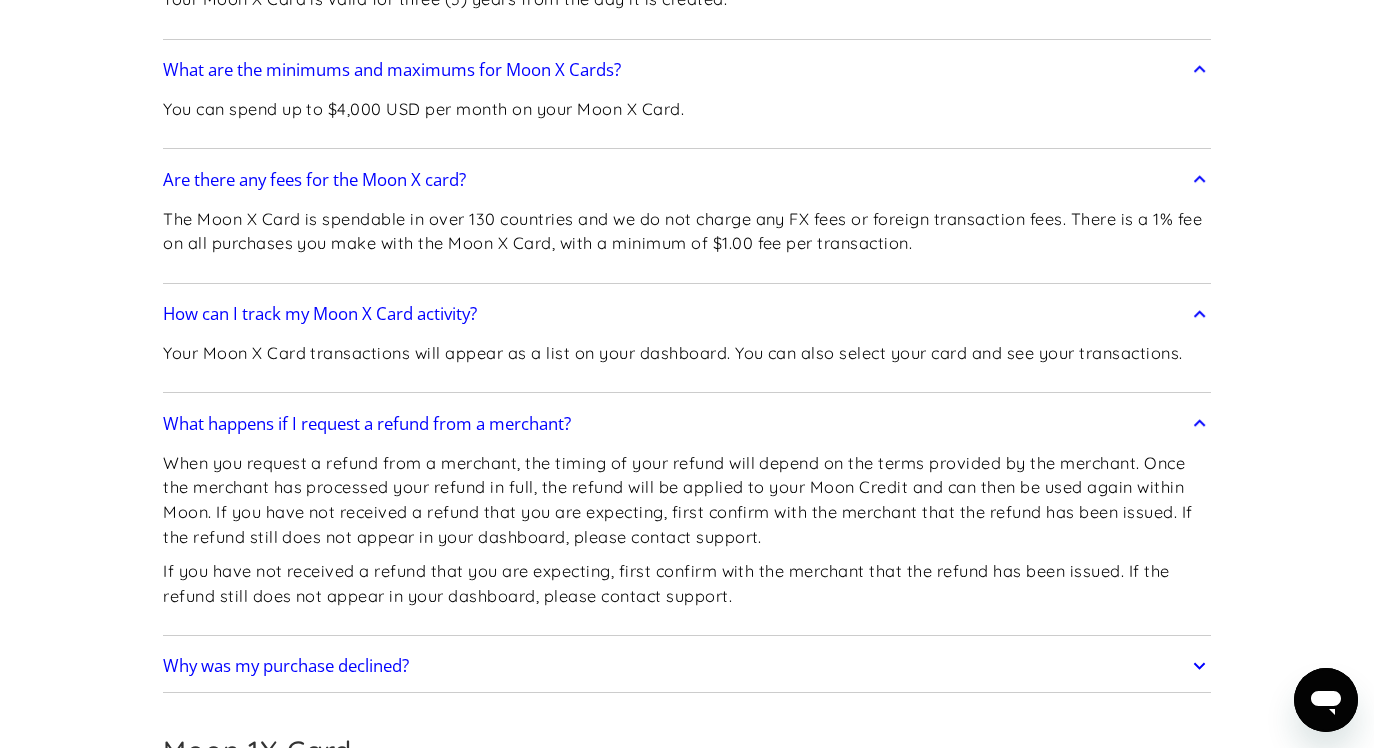 scroll, scrollTop: 4048, scrollLeft: 0, axis: vertical 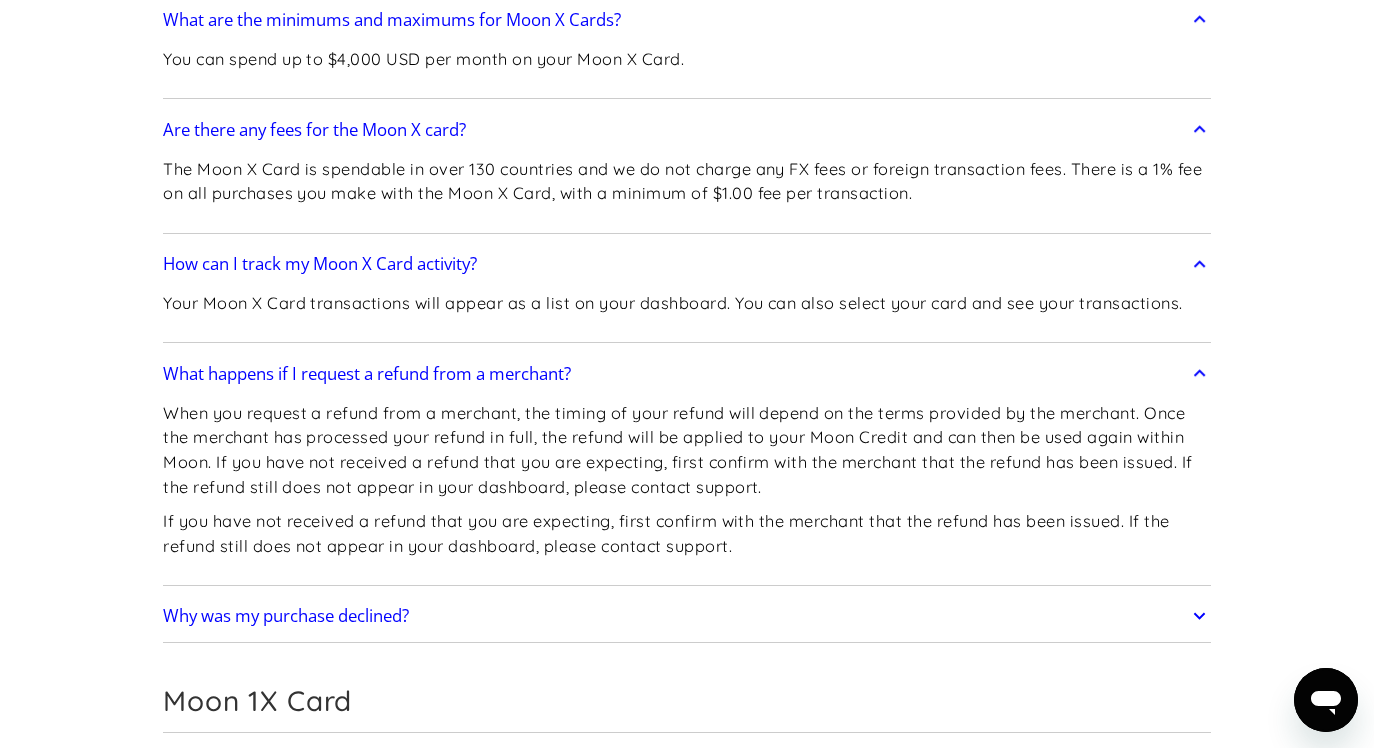 click on "Why was my purchase declined?" at bounding box center [687, 616] 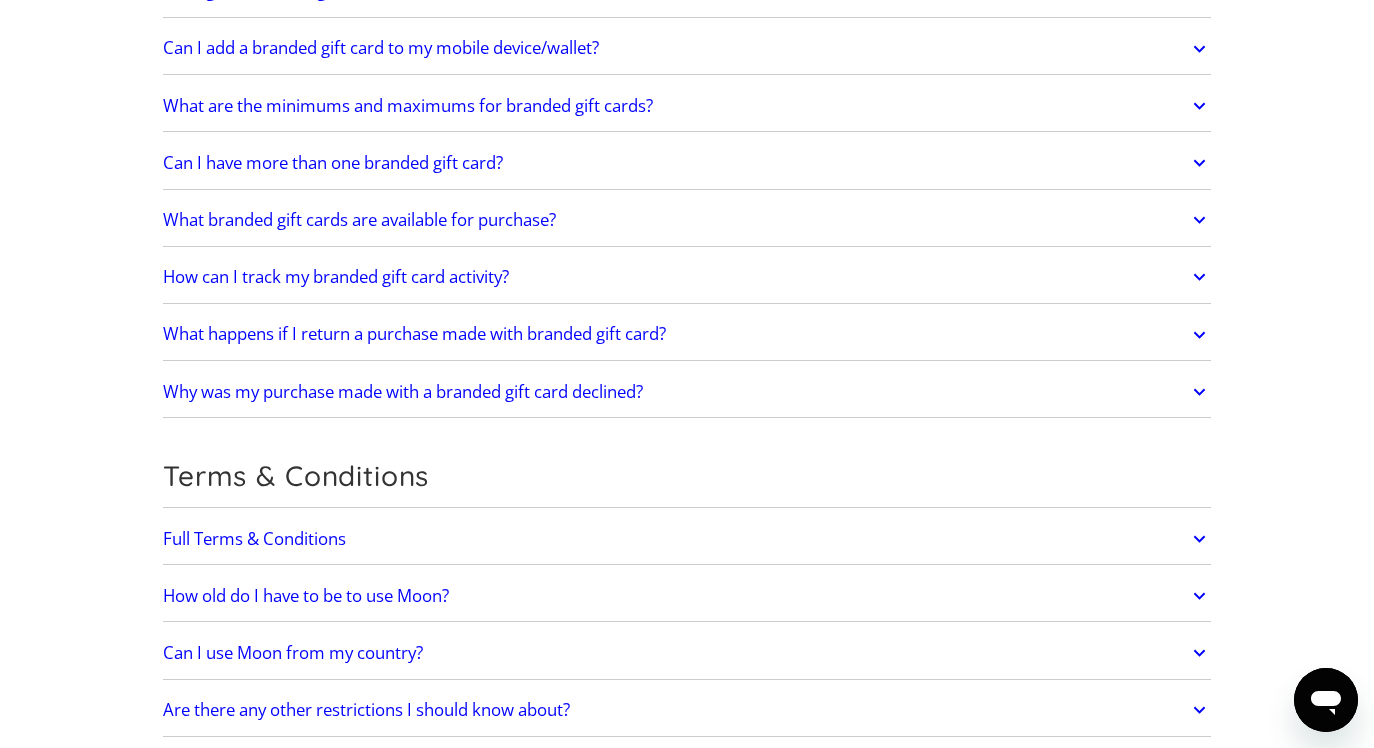 scroll, scrollTop: 6107, scrollLeft: 0, axis: vertical 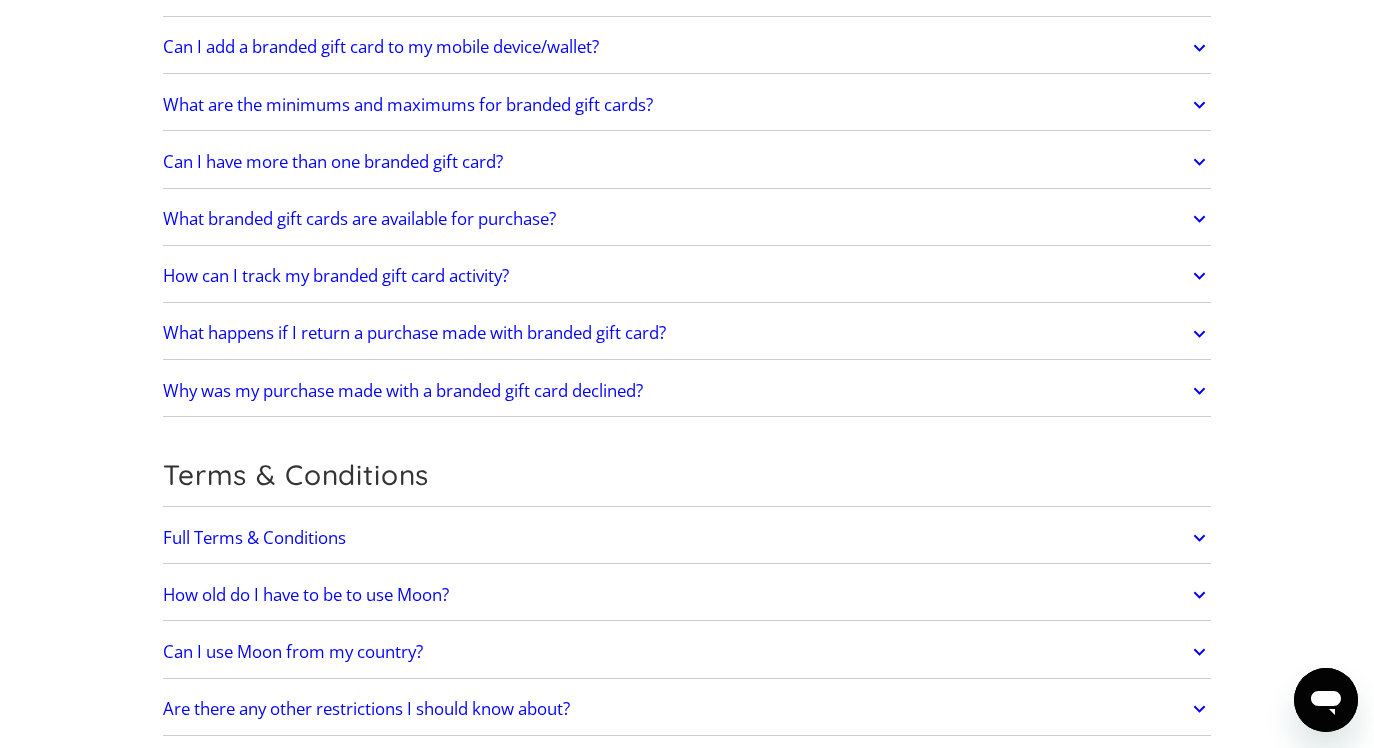 click on "Full Terms & Conditions" at bounding box center [687, 538] 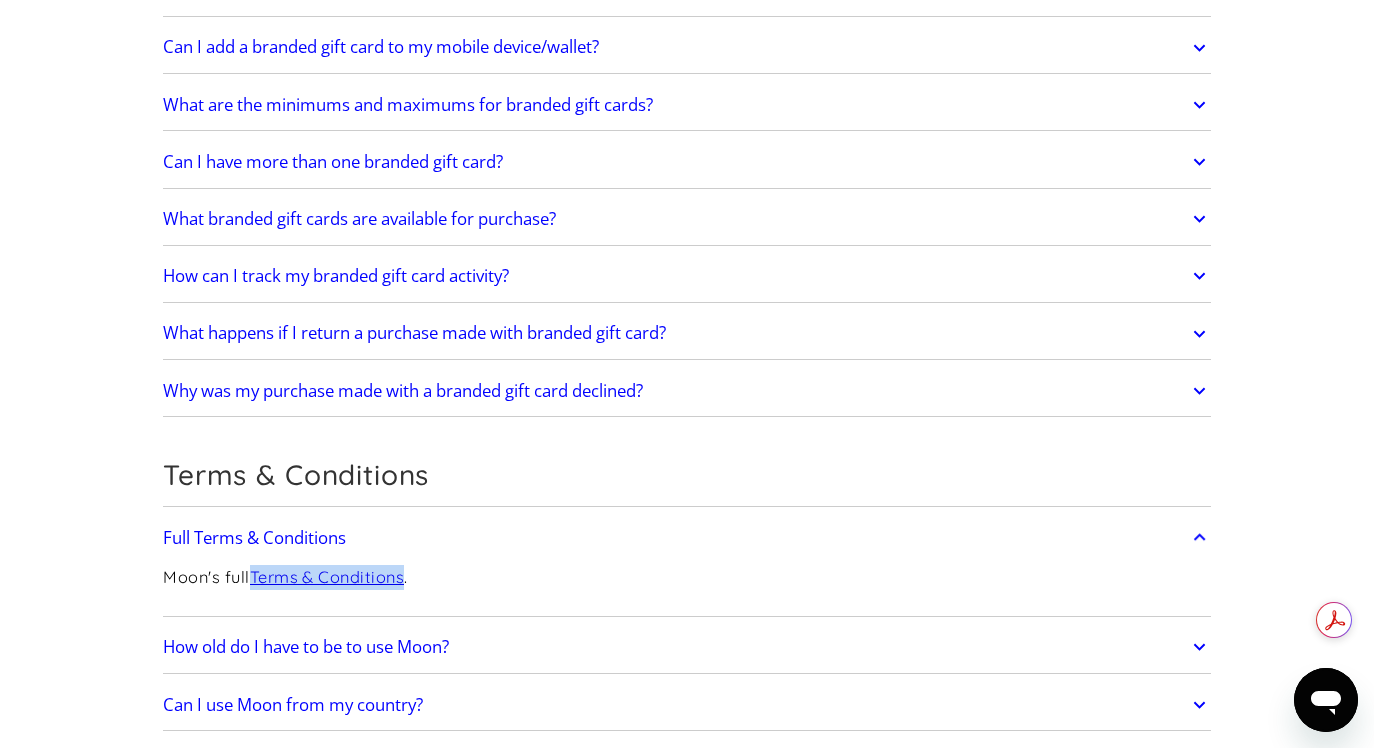 click on "Can I use Moon from my country?" at bounding box center [687, 705] 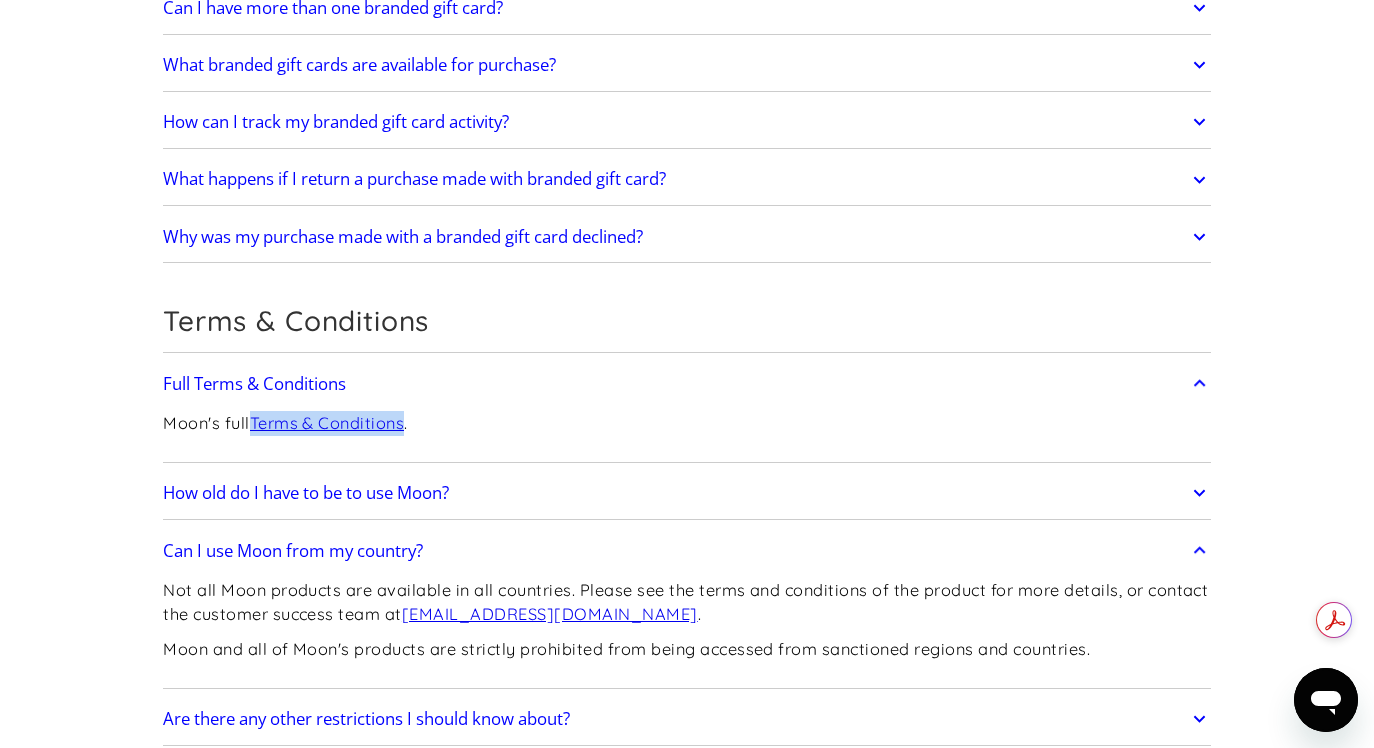 scroll, scrollTop: 6267, scrollLeft: 0, axis: vertical 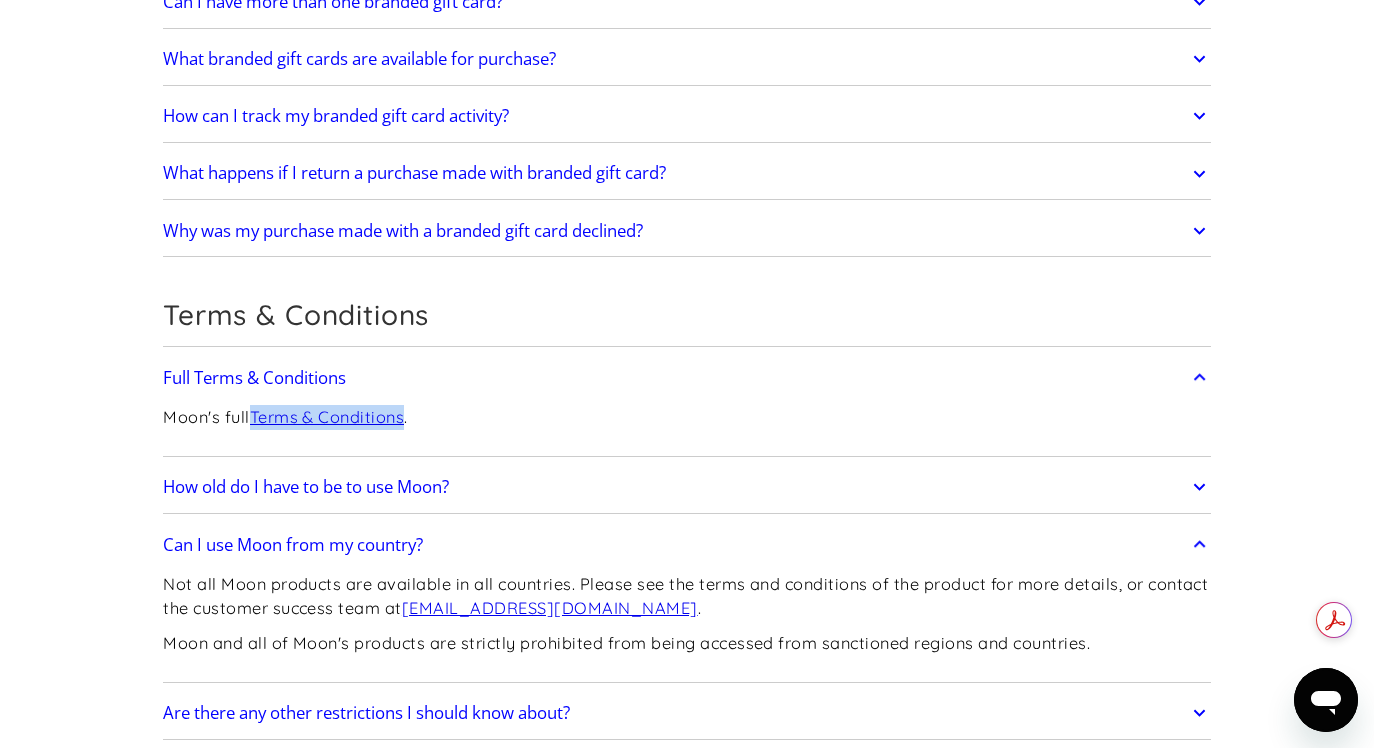 click on "Are there any other restrictions I should know about?" at bounding box center (366, 713) 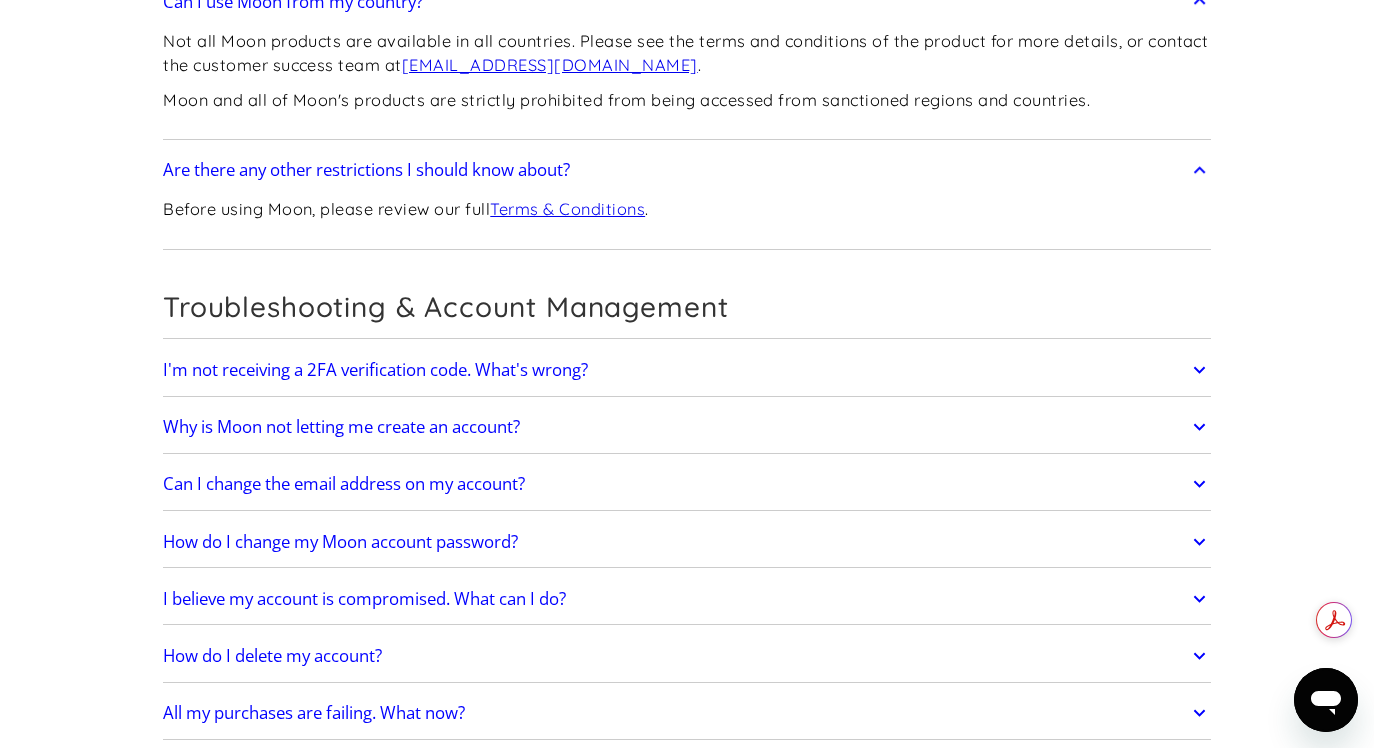 scroll, scrollTop: 6814, scrollLeft: 0, axis: vertical 